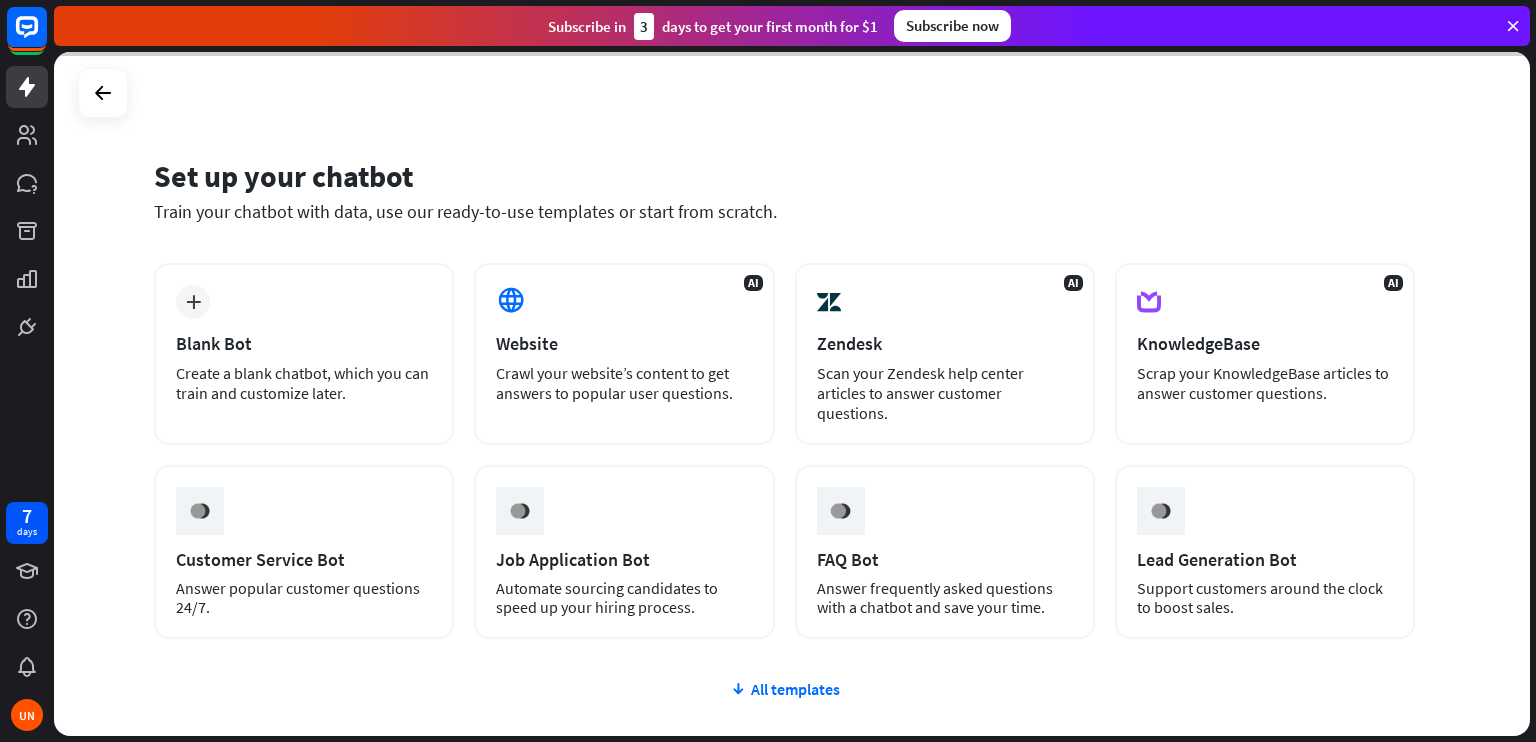 scroll, scrollTop: 0, scrollLeft: 0, axis: both 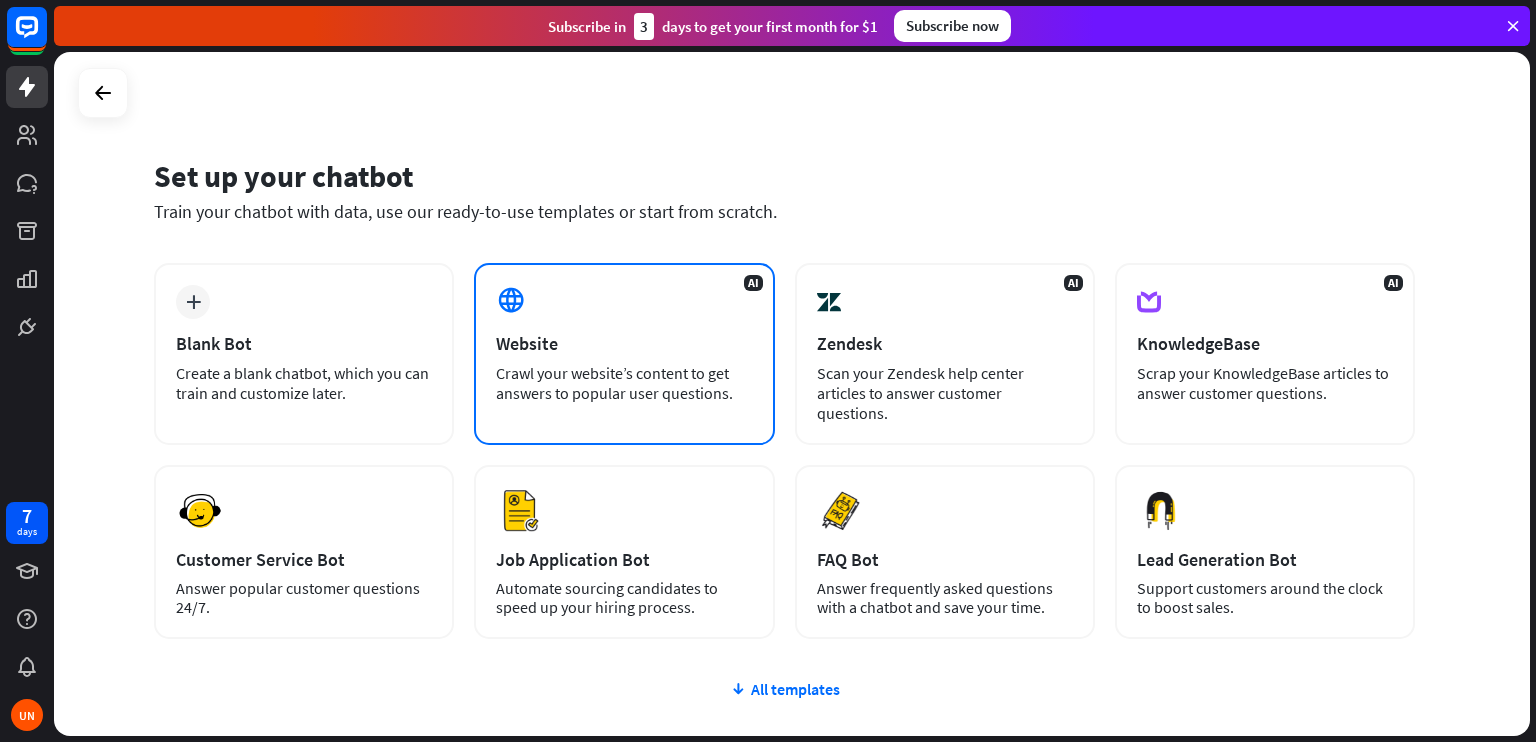 click on "AI     Website
Crawl your website’s content to get answers to
popular user questions." at bounding box center [624, 354] 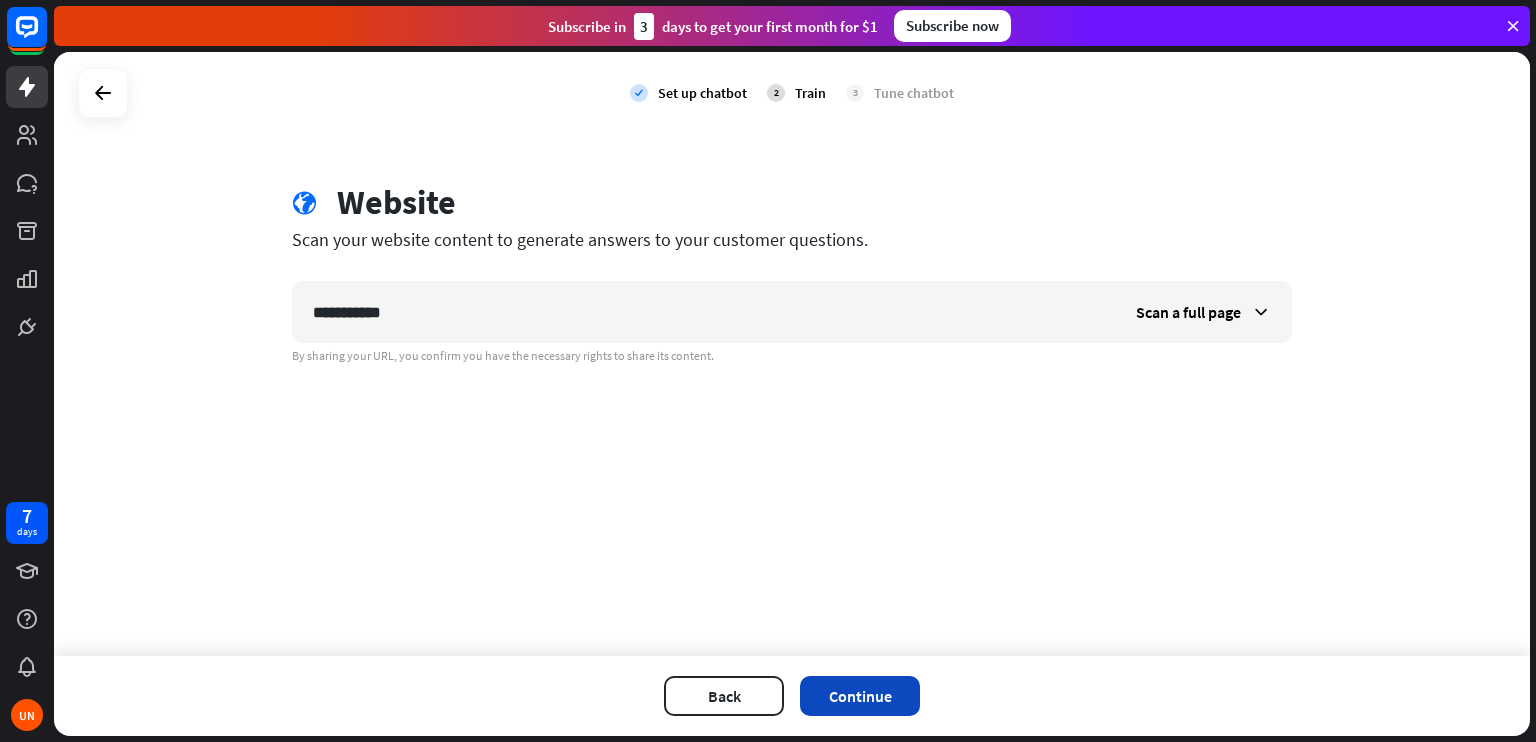 type on "**********" 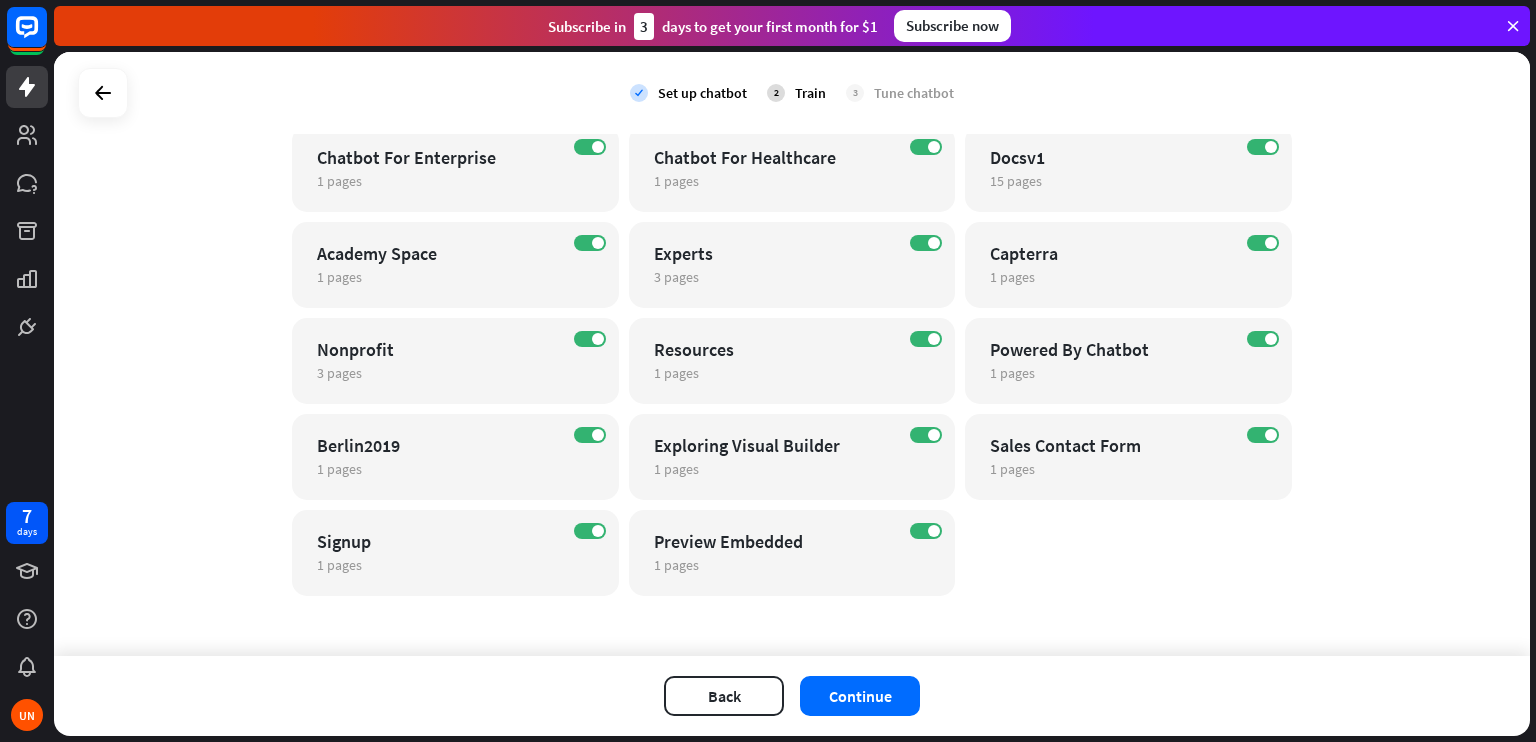 scroll, scrollTop: 672, scrollLeft: 0, axis: vertical 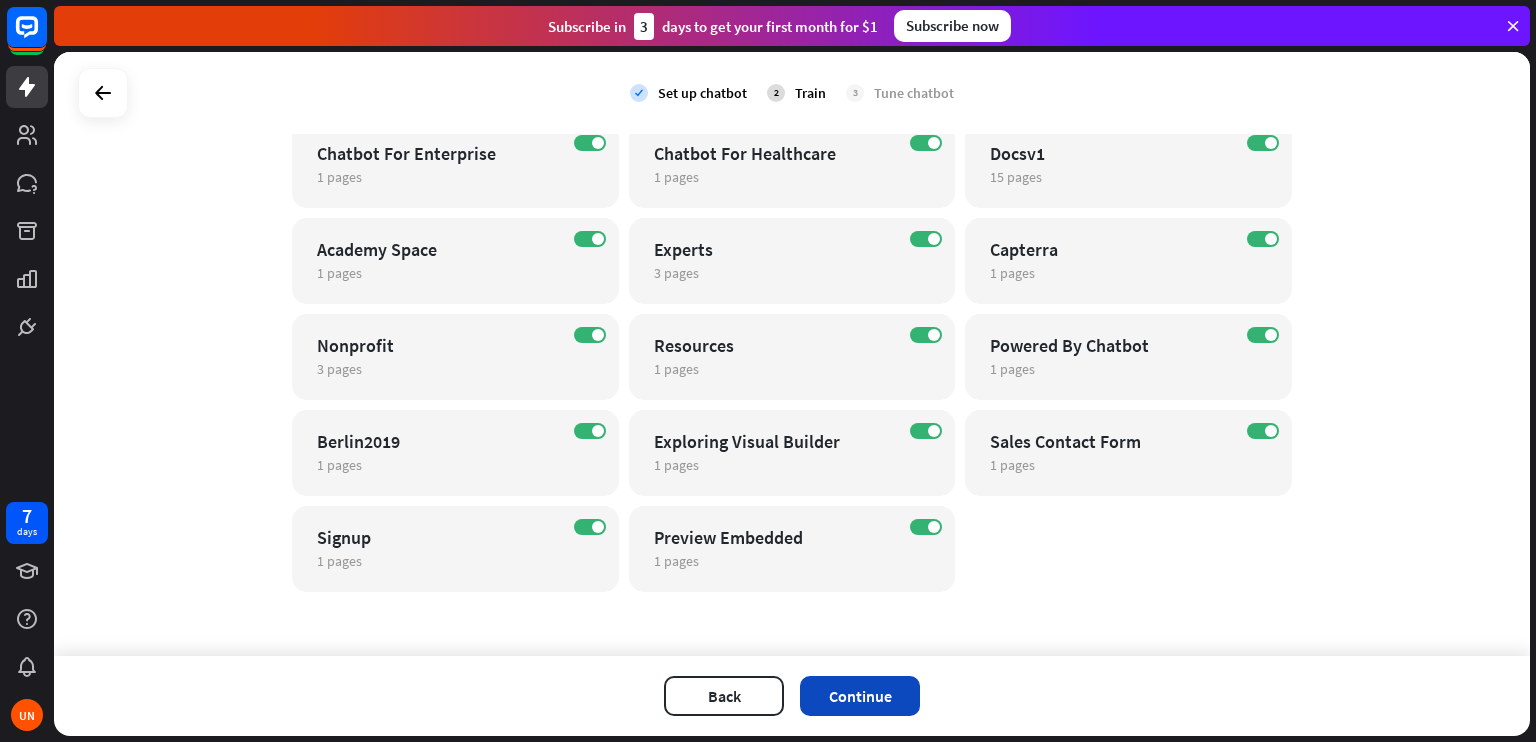 click on "Continue" at bounding box center (860, 696) 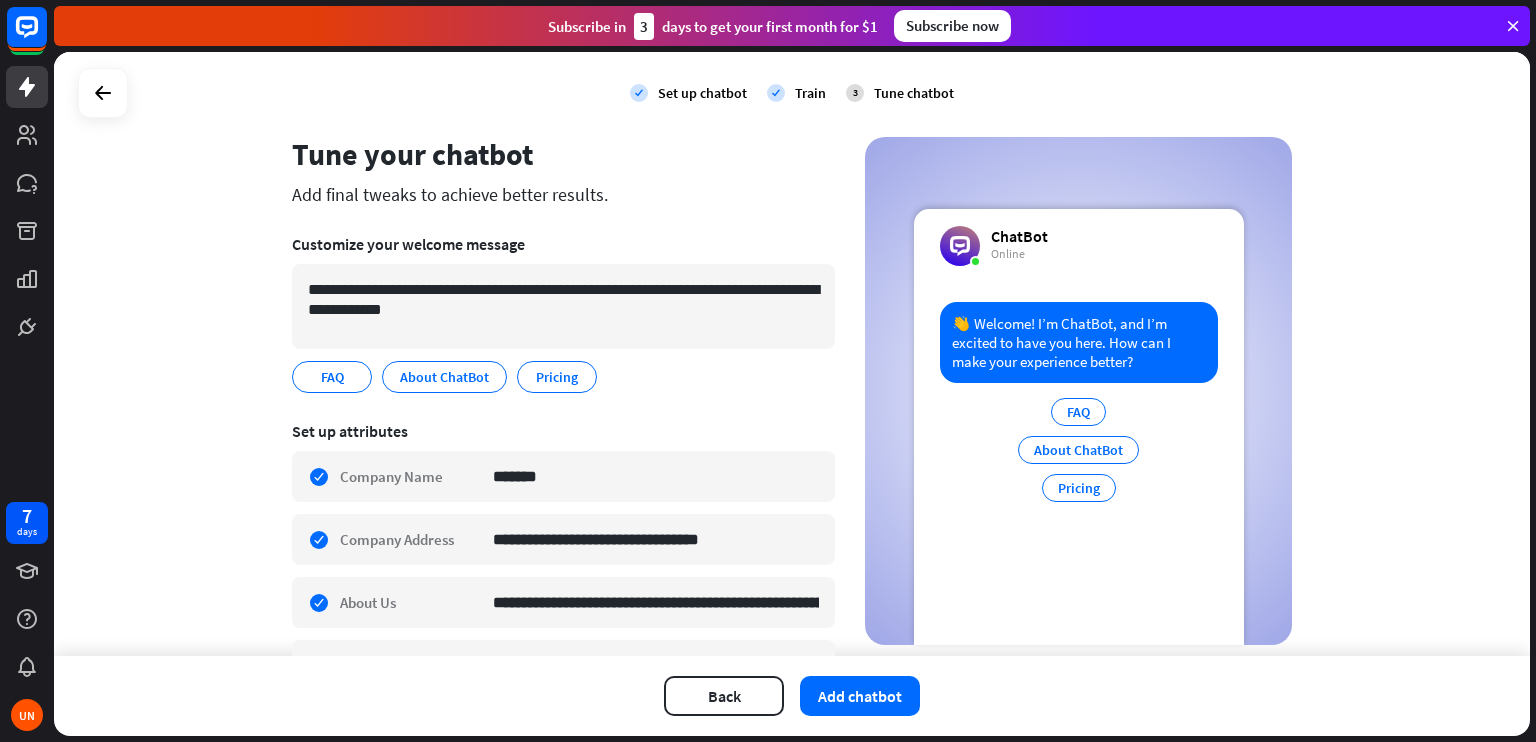 scroll, scrollTop: 46, scrollLeft: 0, axis: vertical 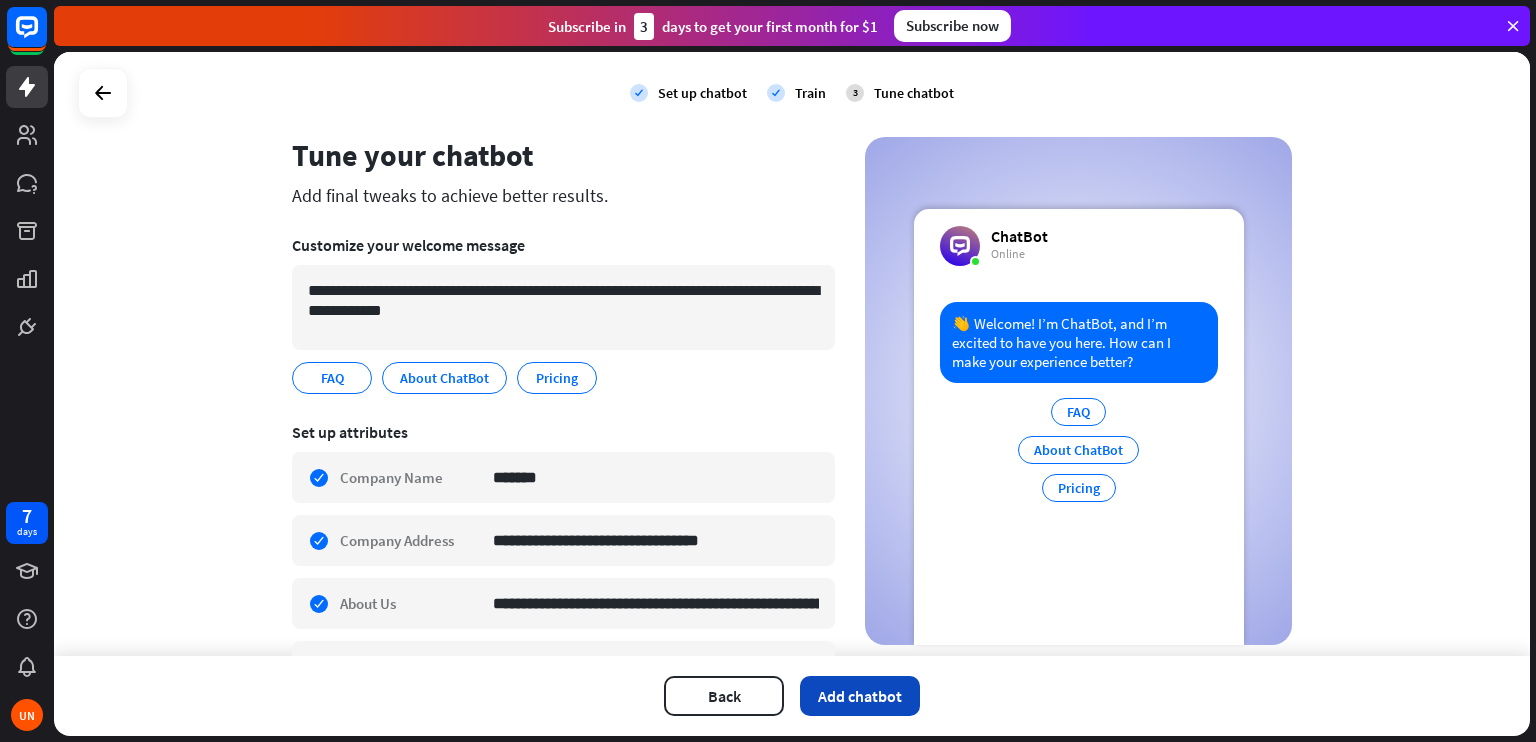 click on "Add chatbot" at bounding box center [860, 696] 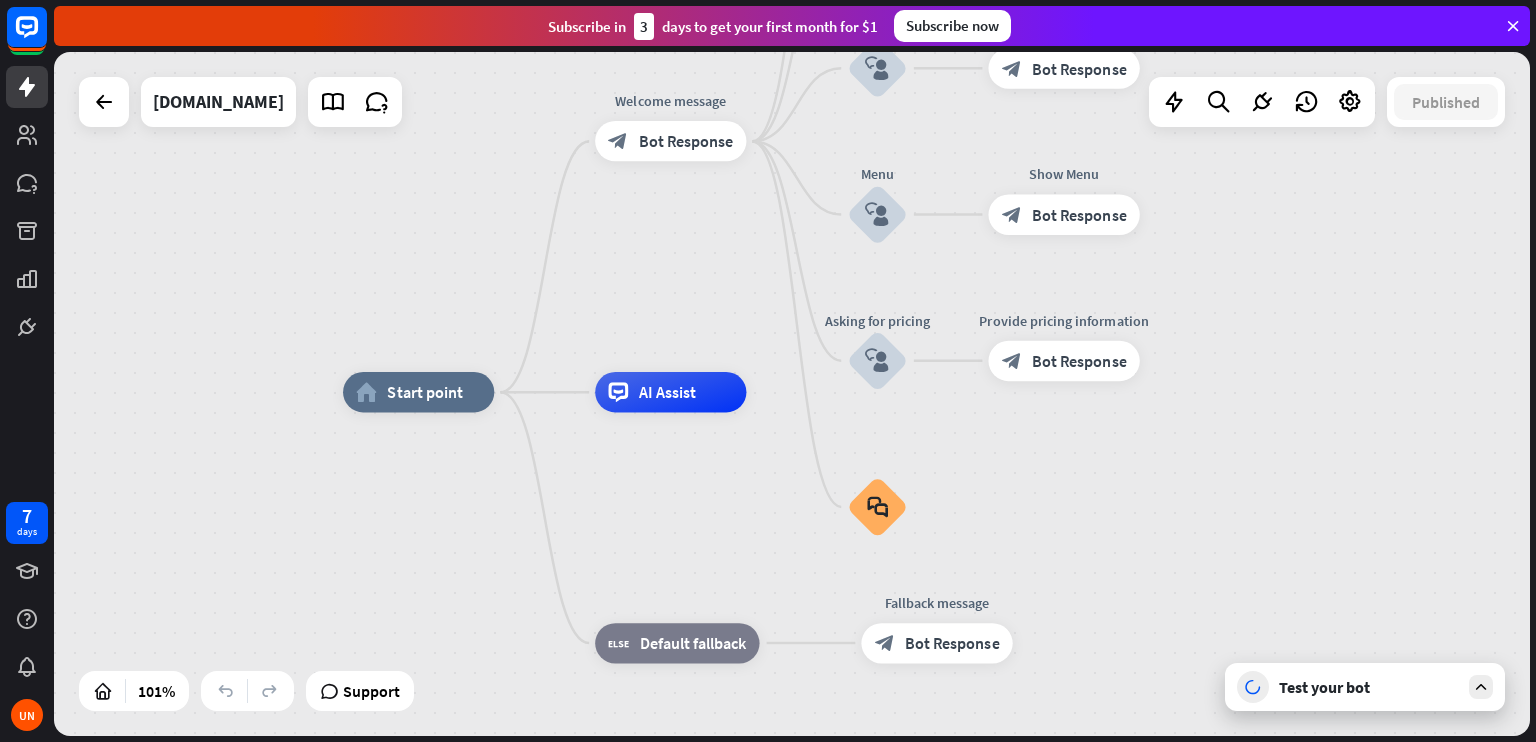 click on "Test your bot" at bounding box center [1369, 687] 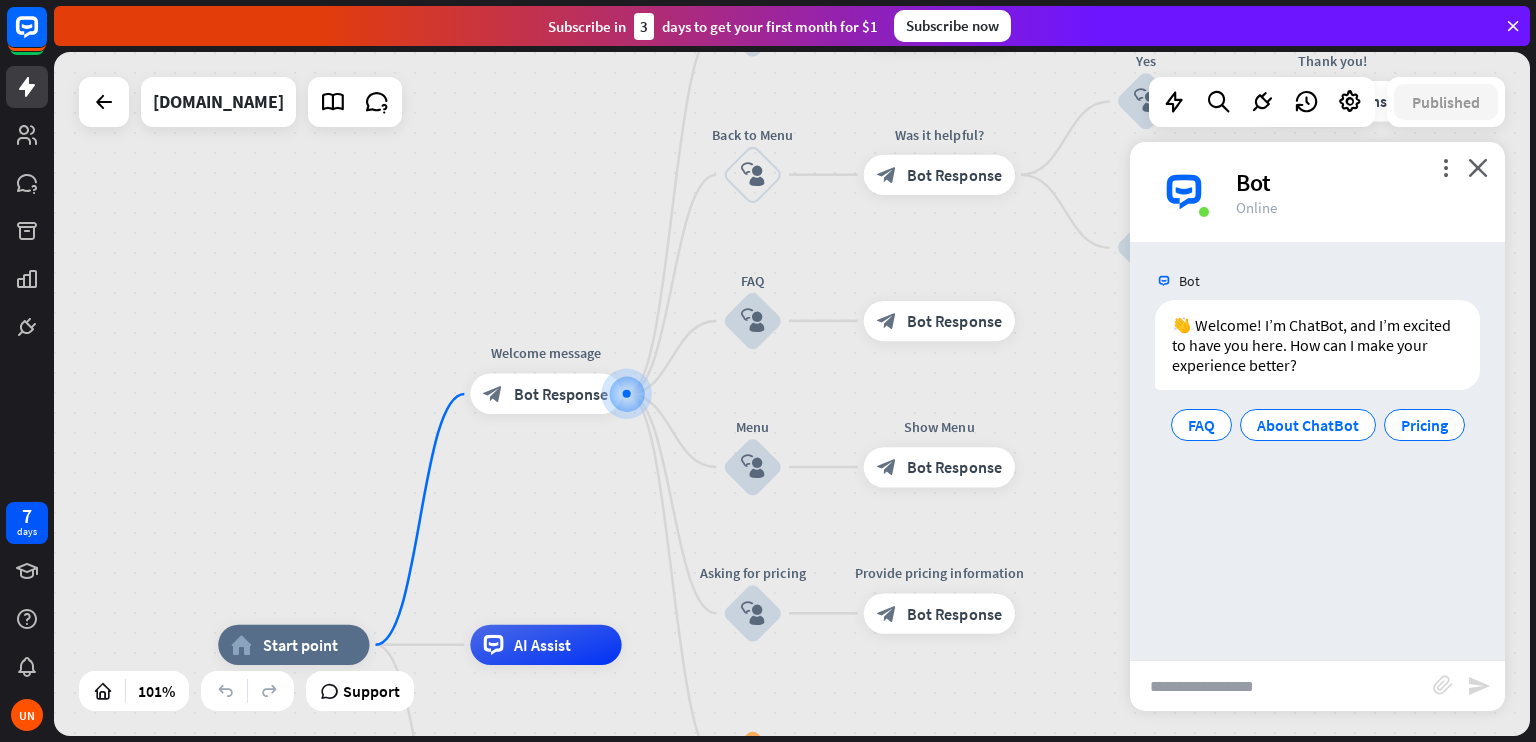 click at bounding box center (1281, 686) 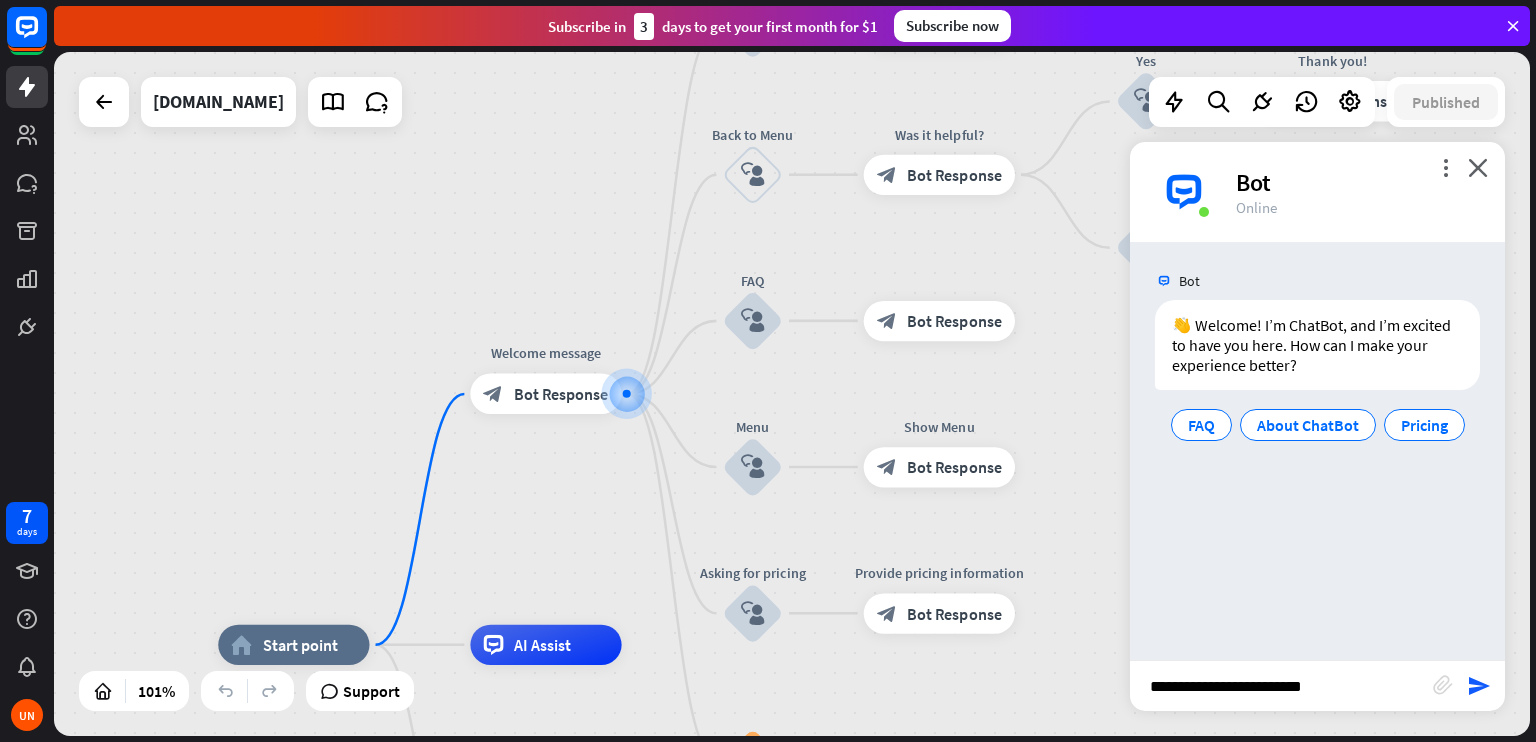 type on "**********" 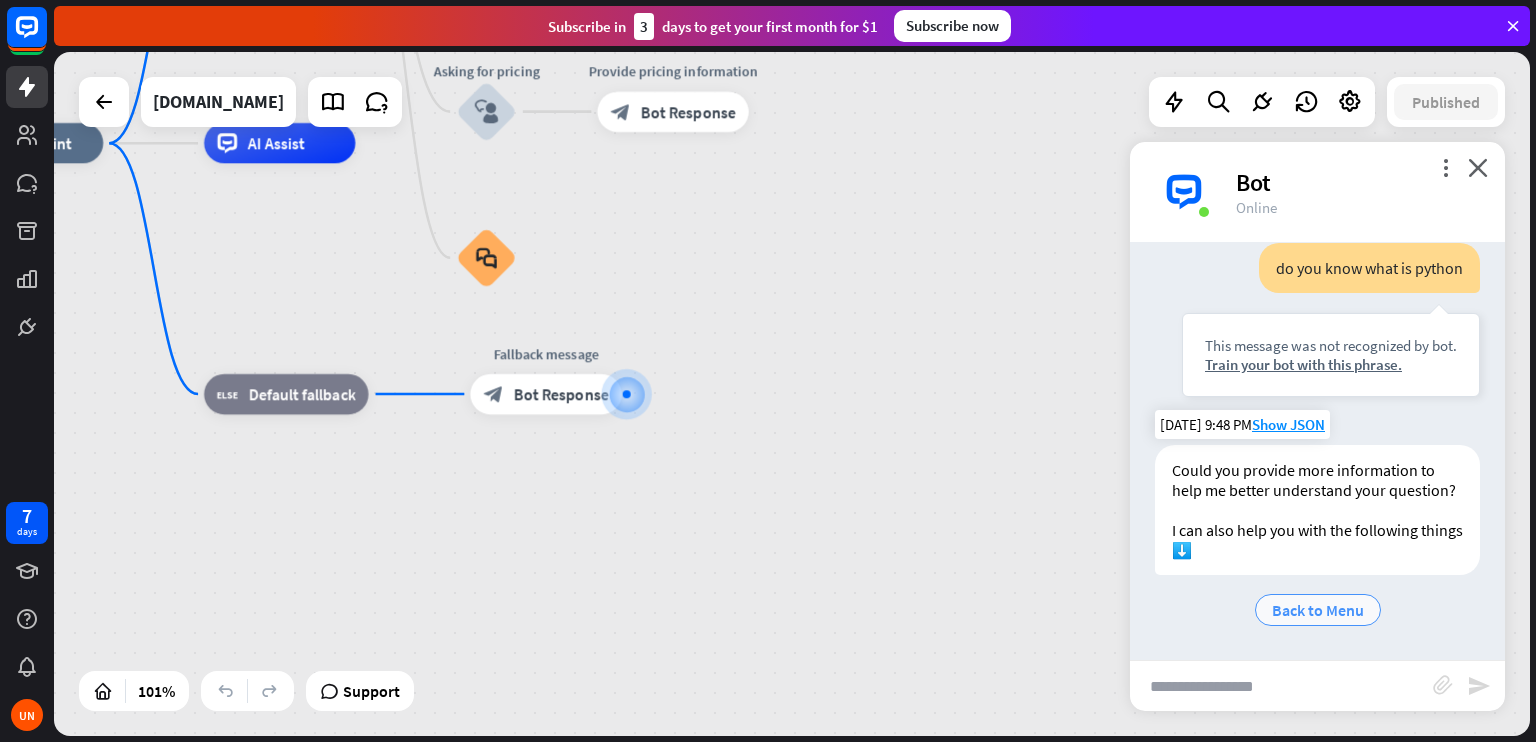 scroll, scrollTop: 215, scrollLeft: 0, axis: vertical 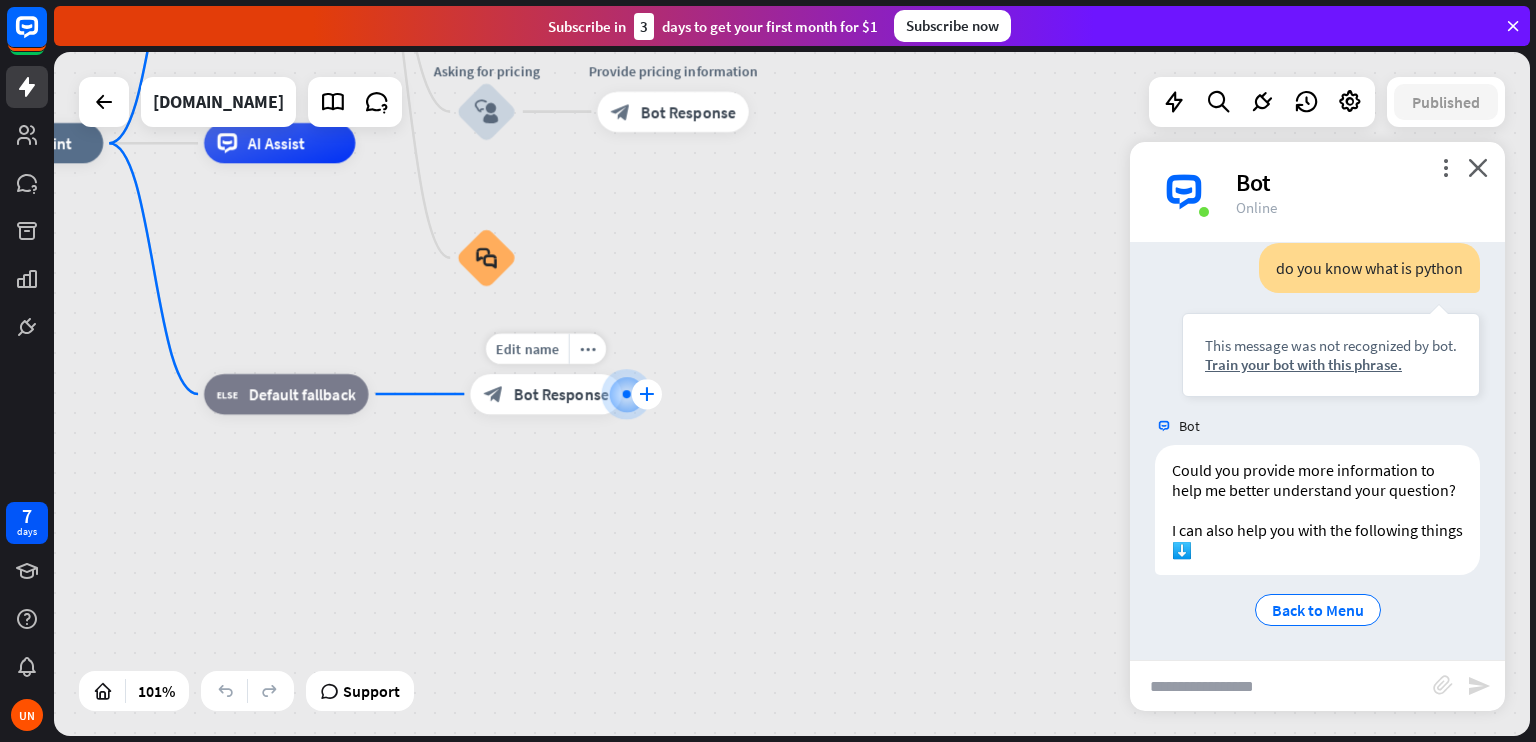 click on "plus" at bounding box center (647, 394) 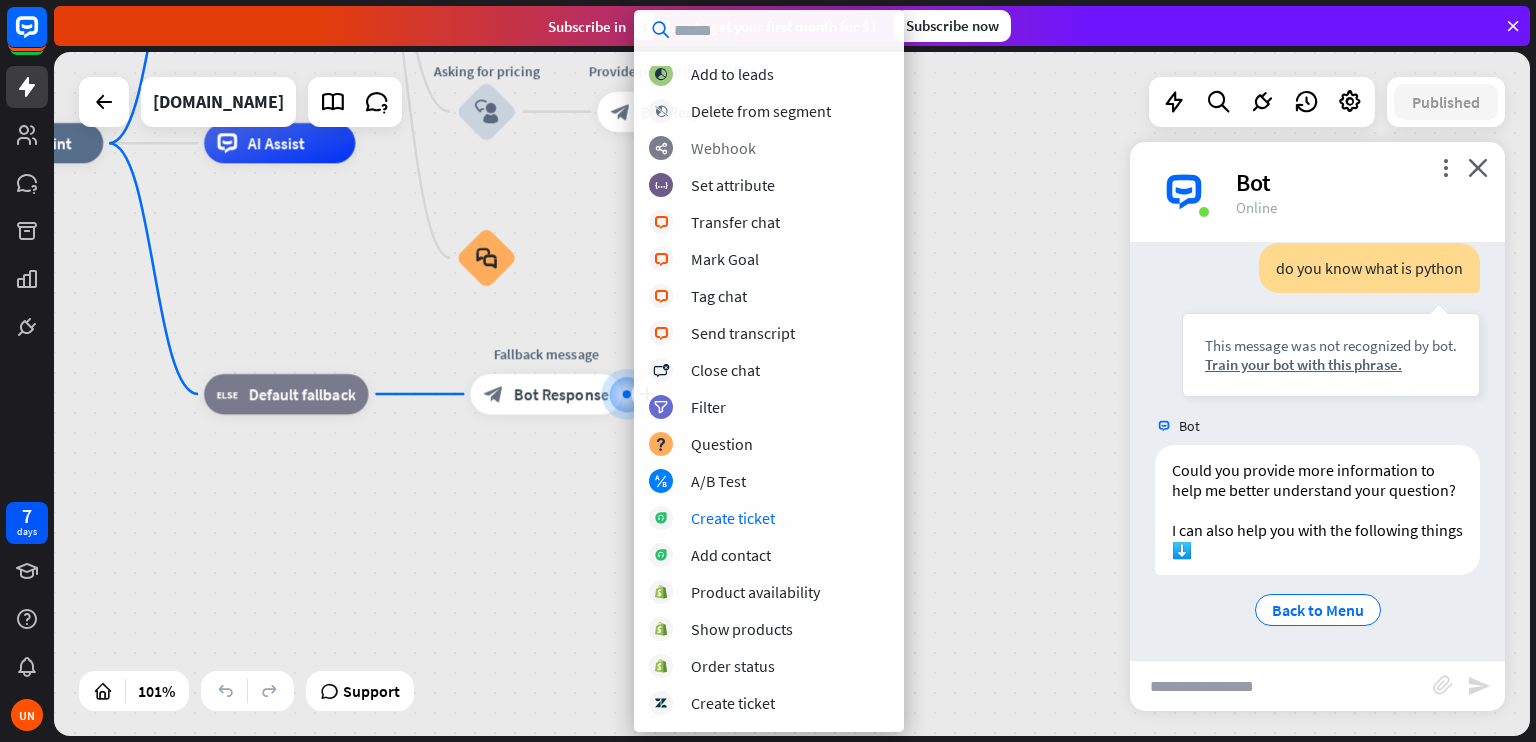 scroll, scrollTop: 334, scrollLeft: 0, axis: vertical 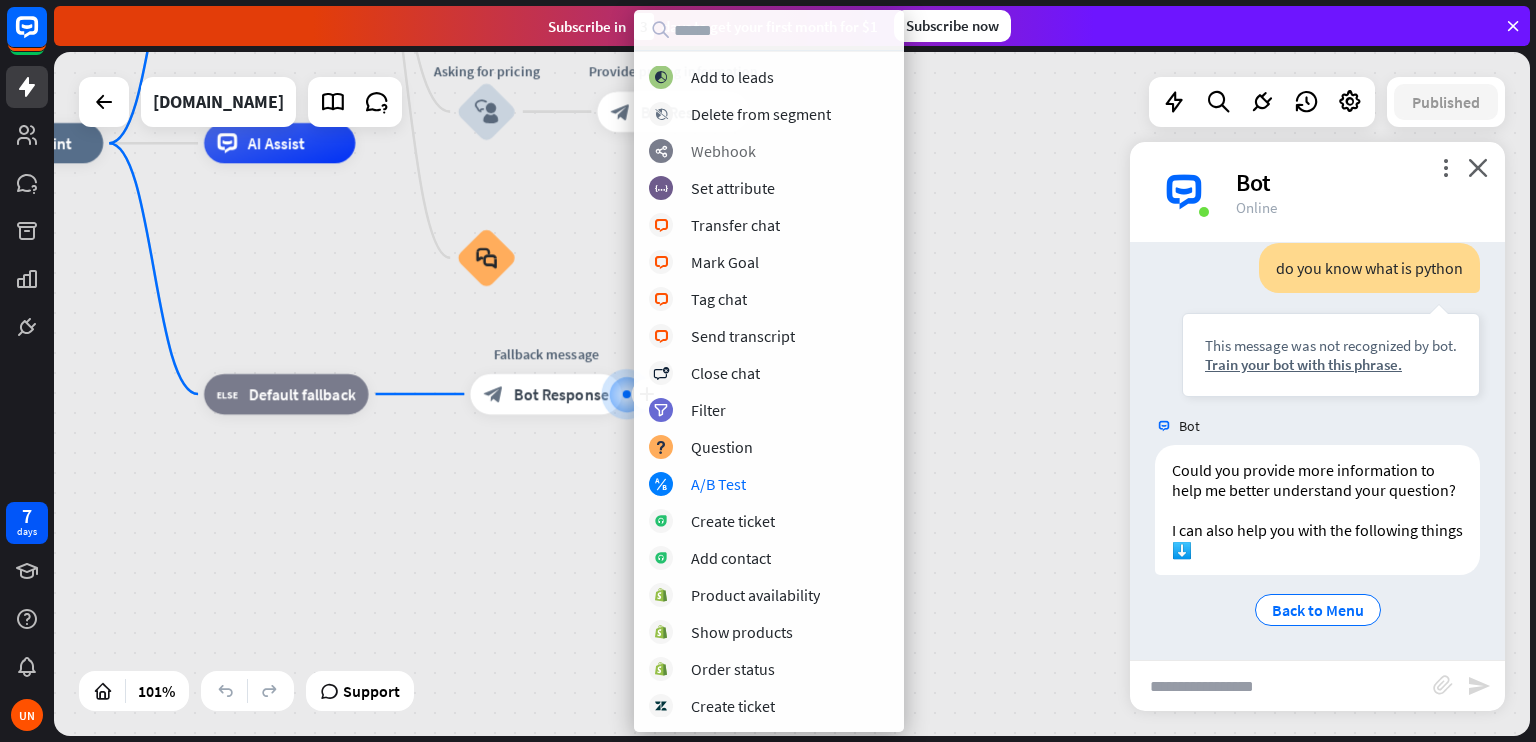 click on "A/B Test" at bounding box center [718, 484] 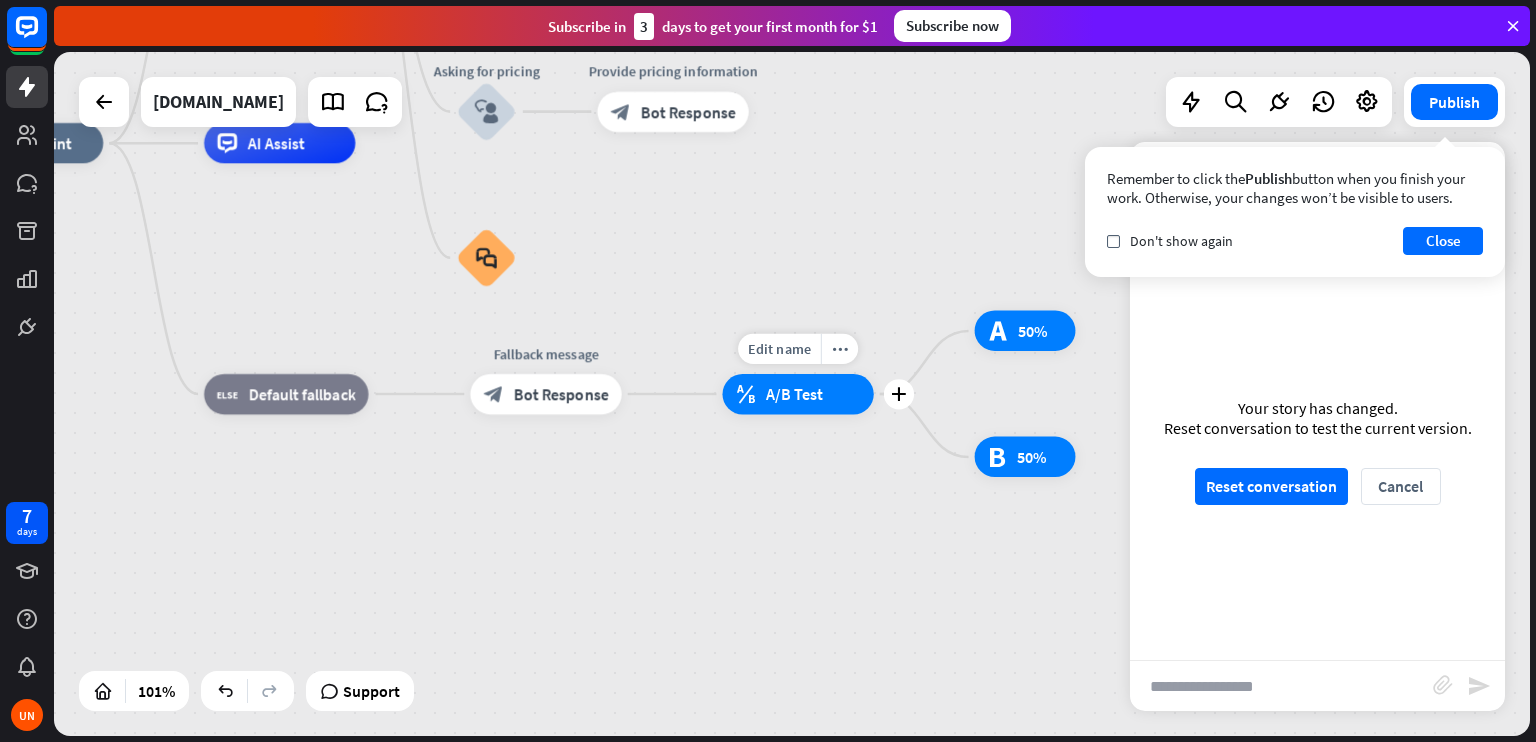click on "block_ab_testing   A/B Test" at bounding box center (797, 394) 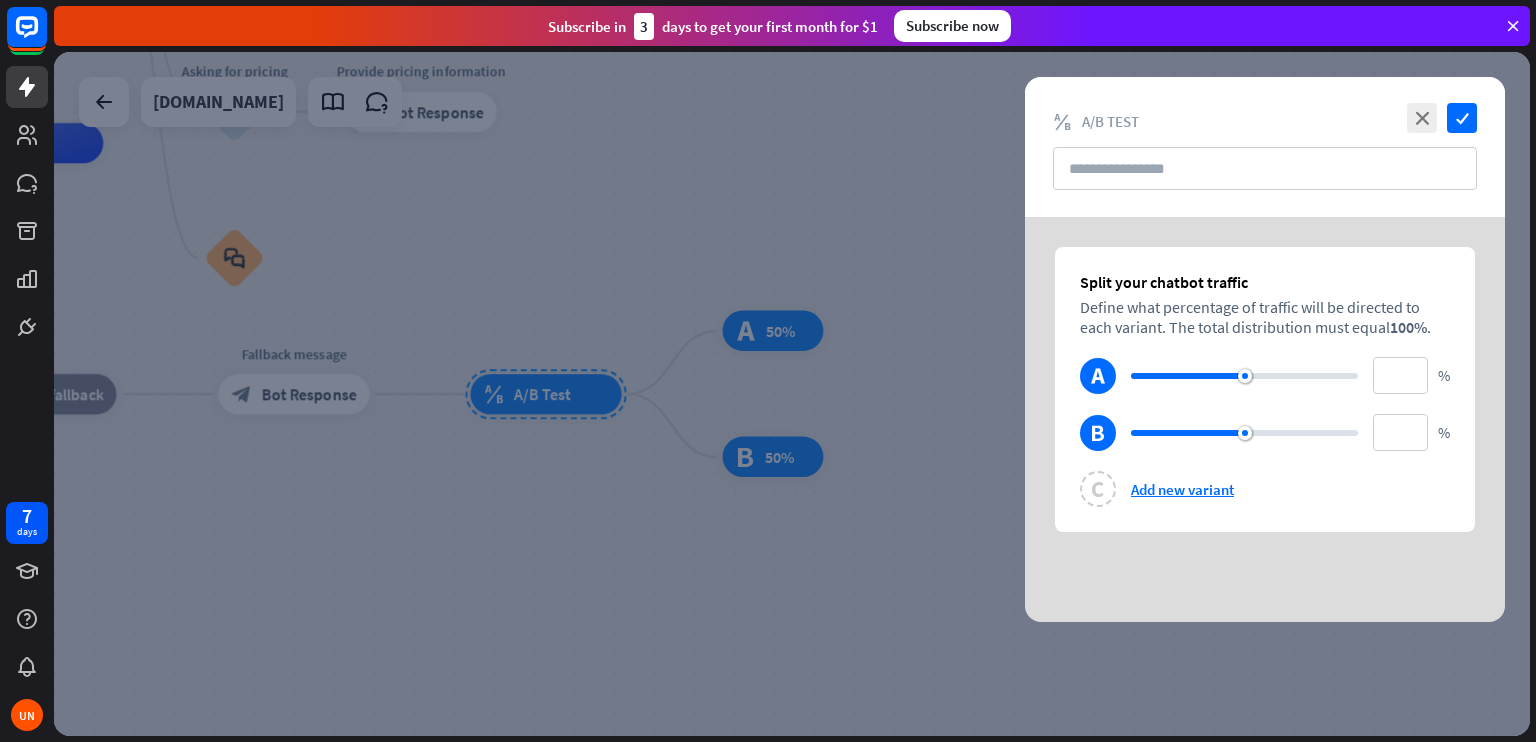 click at bounding box center [792, 394] 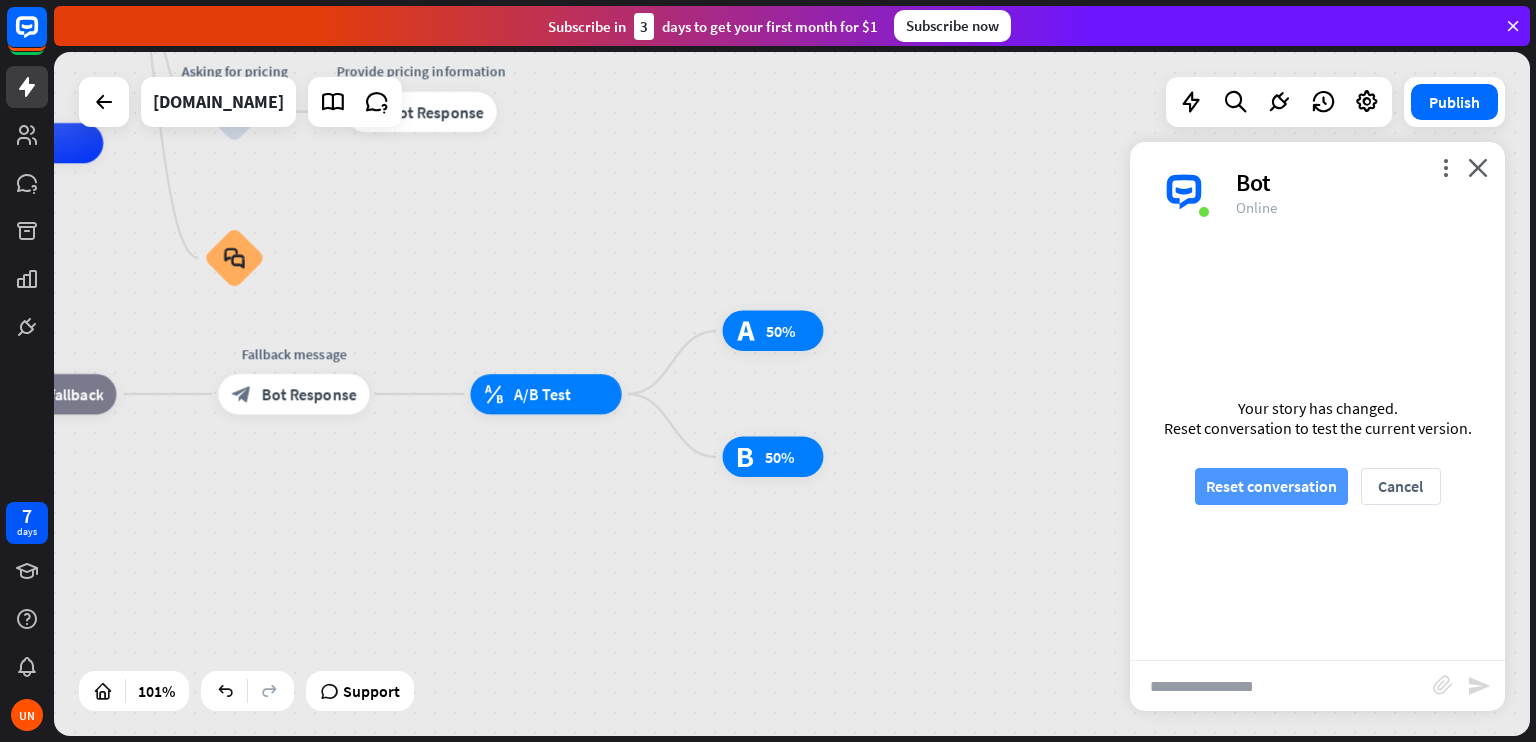 click on "Reset conversation" at bounding box center [1271, 486] 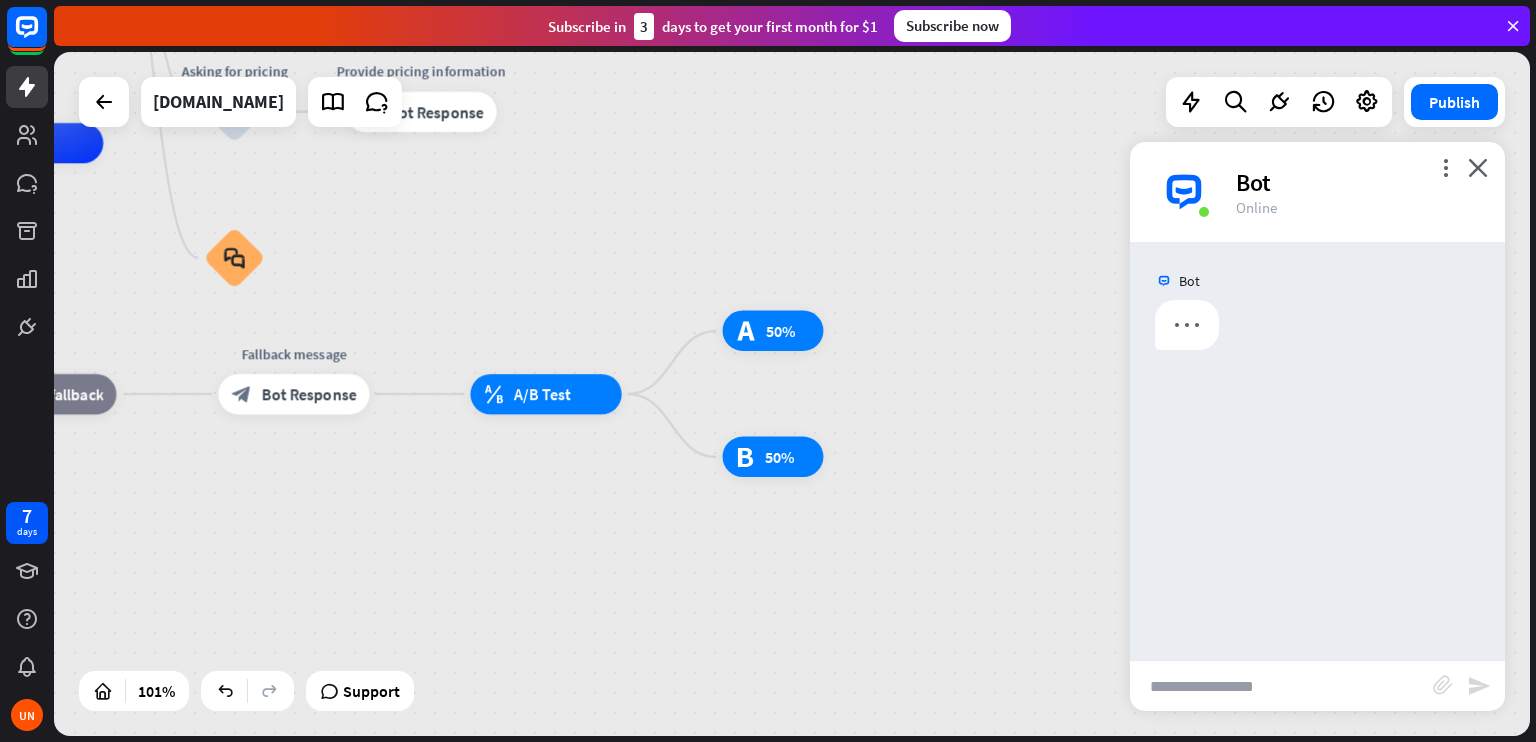 scroll, scrollTop: 0, scrollLeft: 0, axis: both 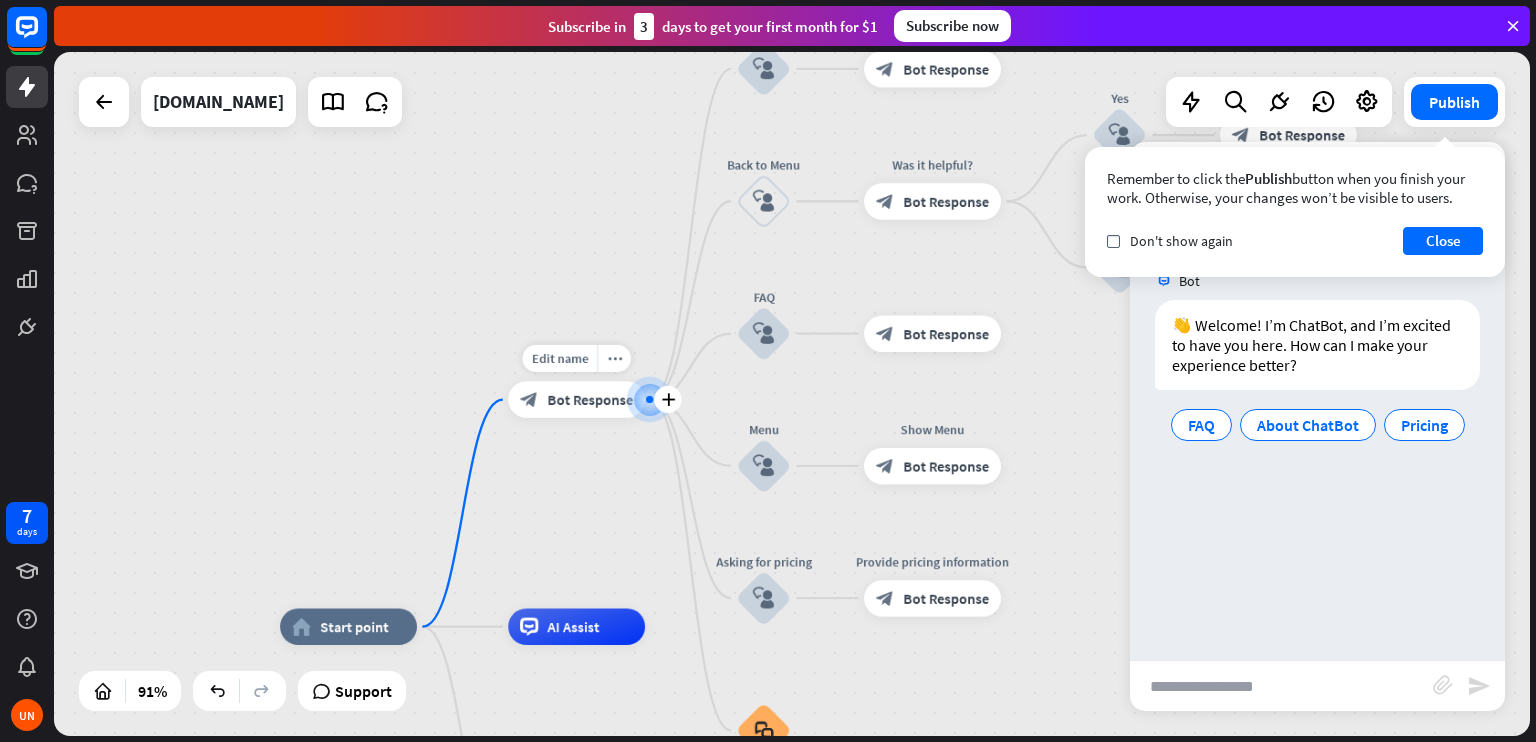 click at bounding box center [649, 399] 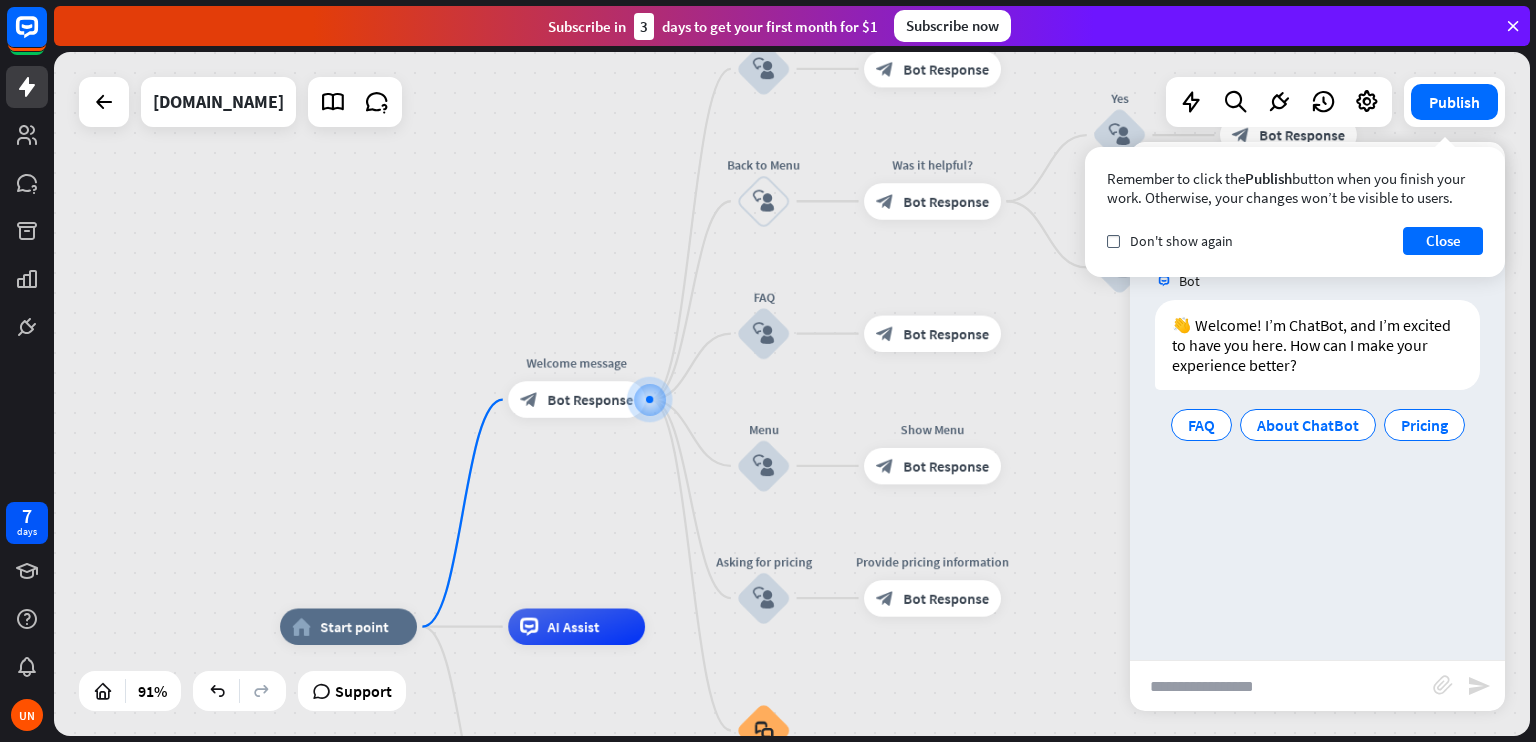click at bounding box center [1281, 686] 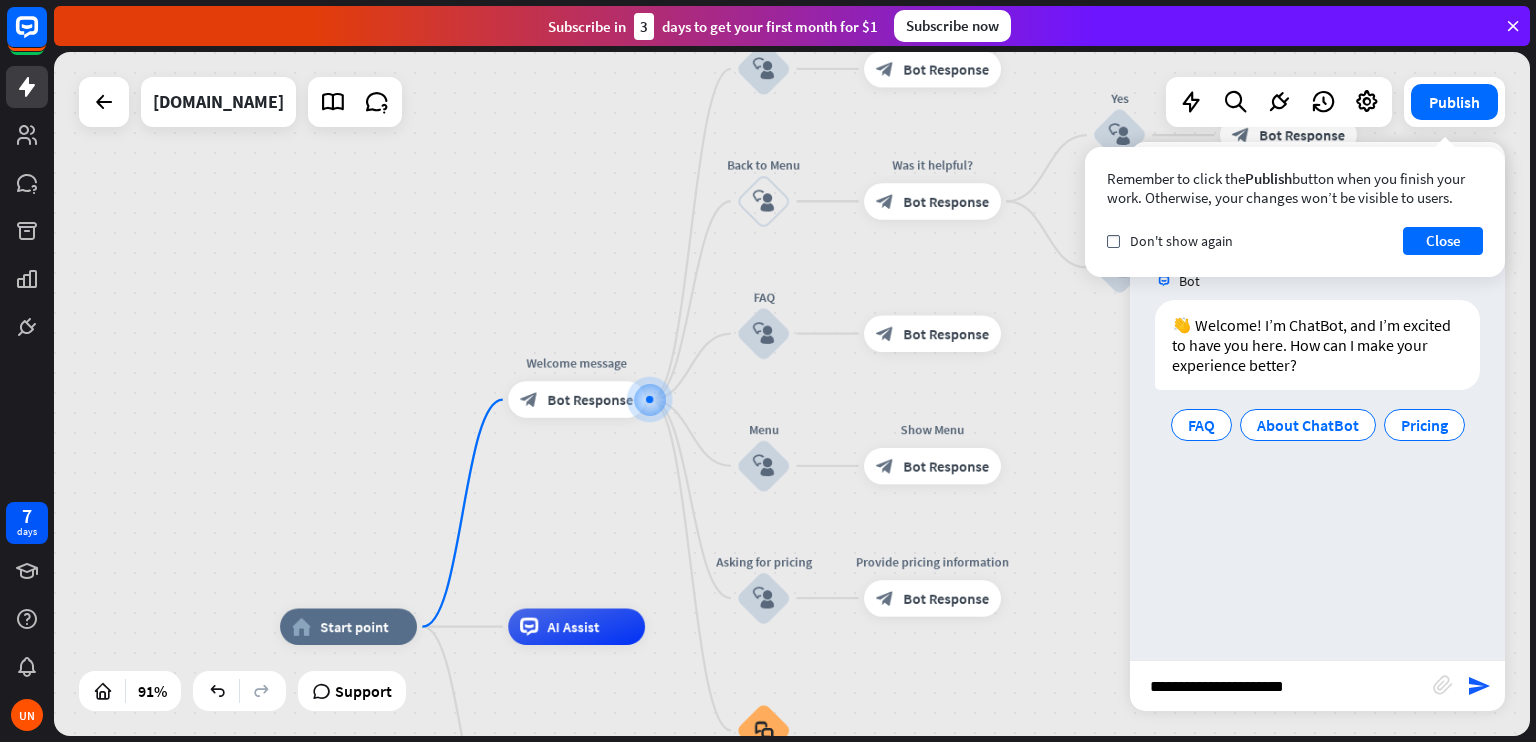 type on "**********" 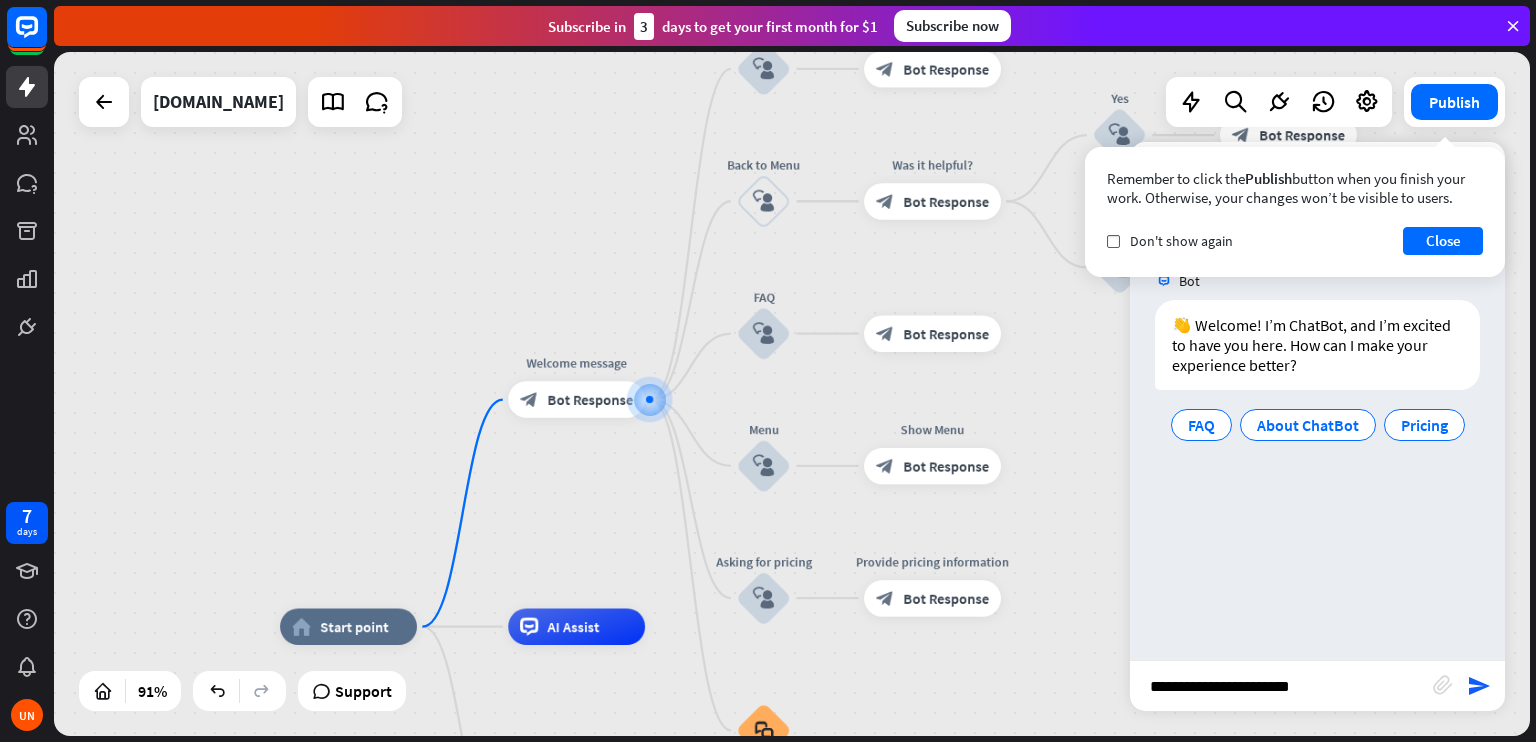 type 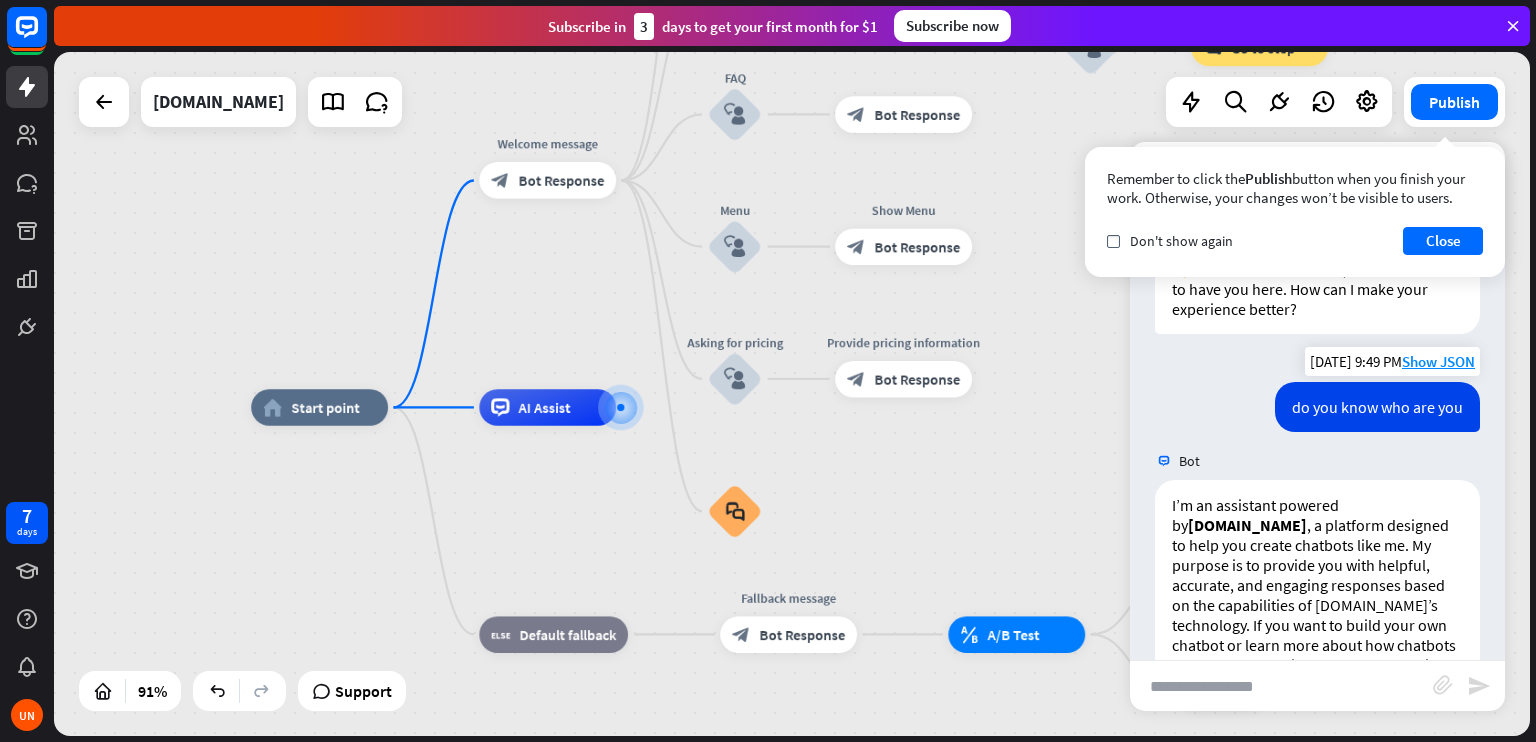 scroll, scrollTop: 136, scrollLeft: 0, axis: vertical 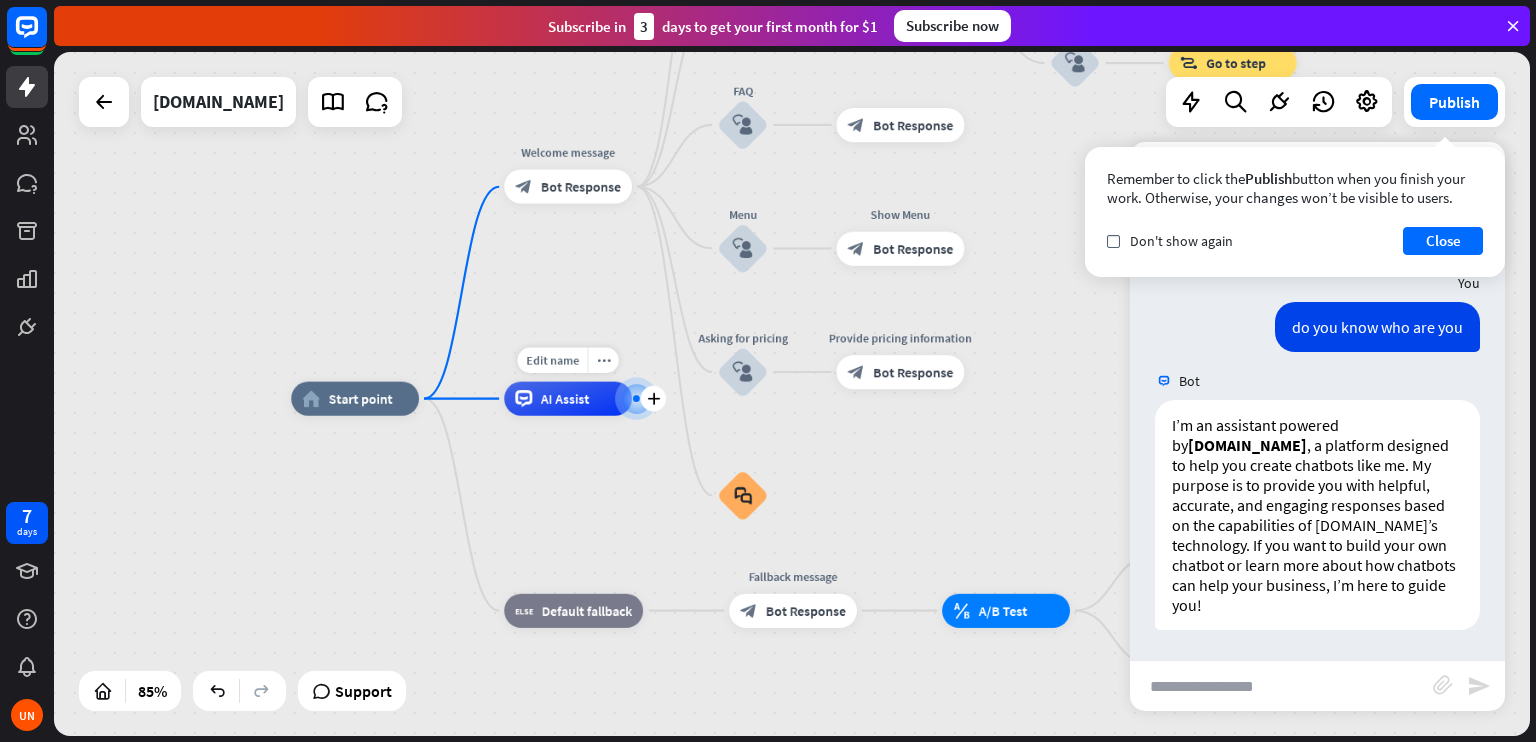 click at bounding box center (636, 398) 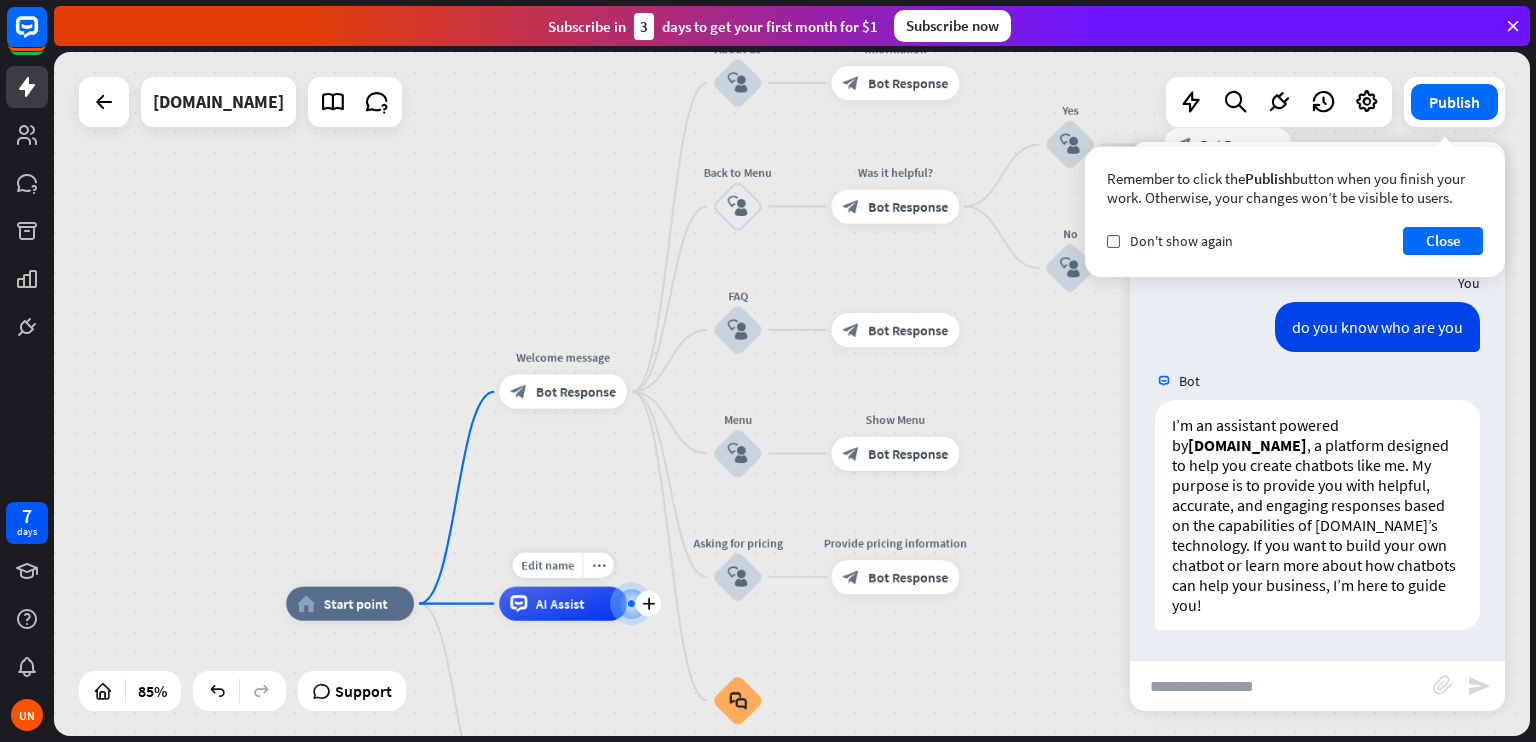 drag, startPoint x: 625, startPoint y: 396, endPoint x: 619, endPoint y: 618, distance: 222.08107 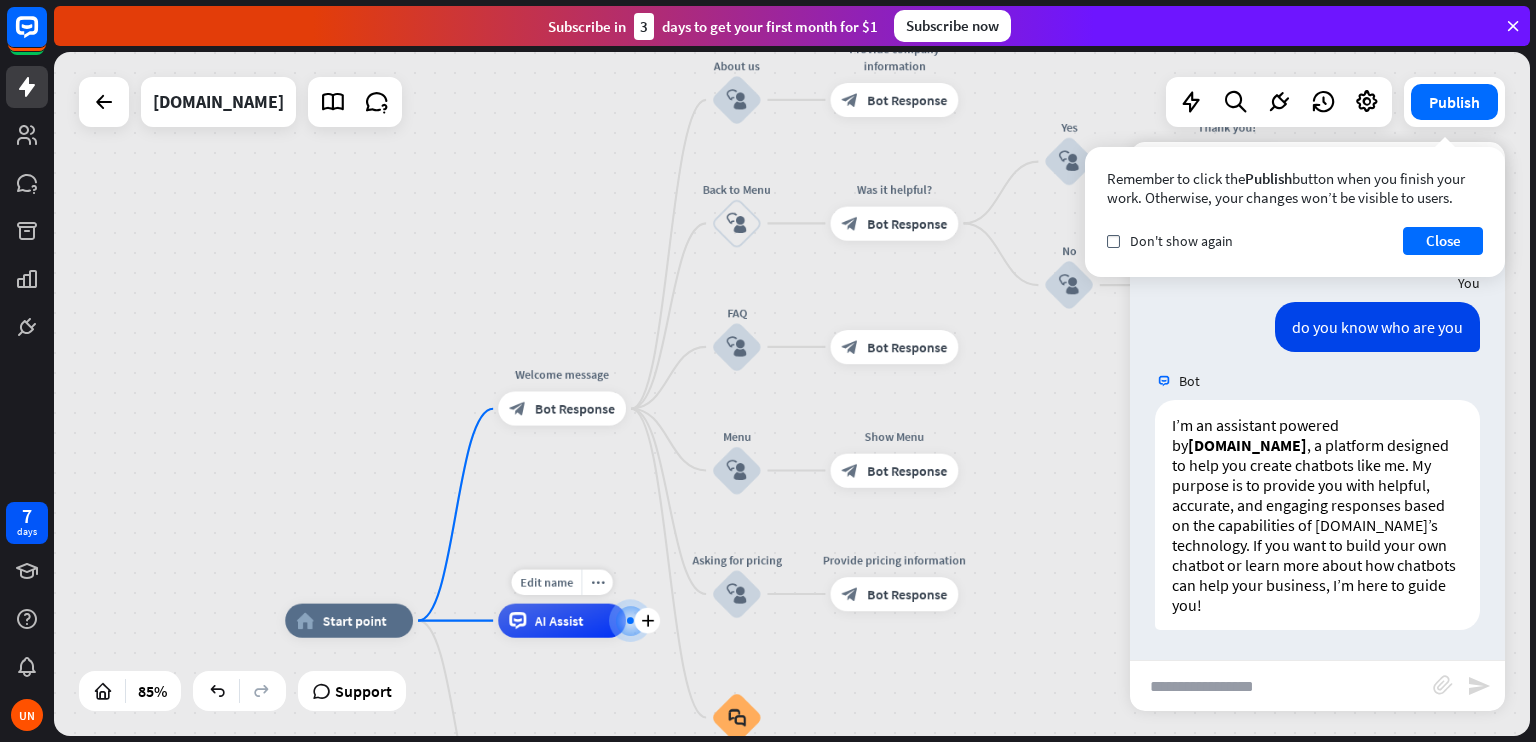 click at bounding box center (630, 620) 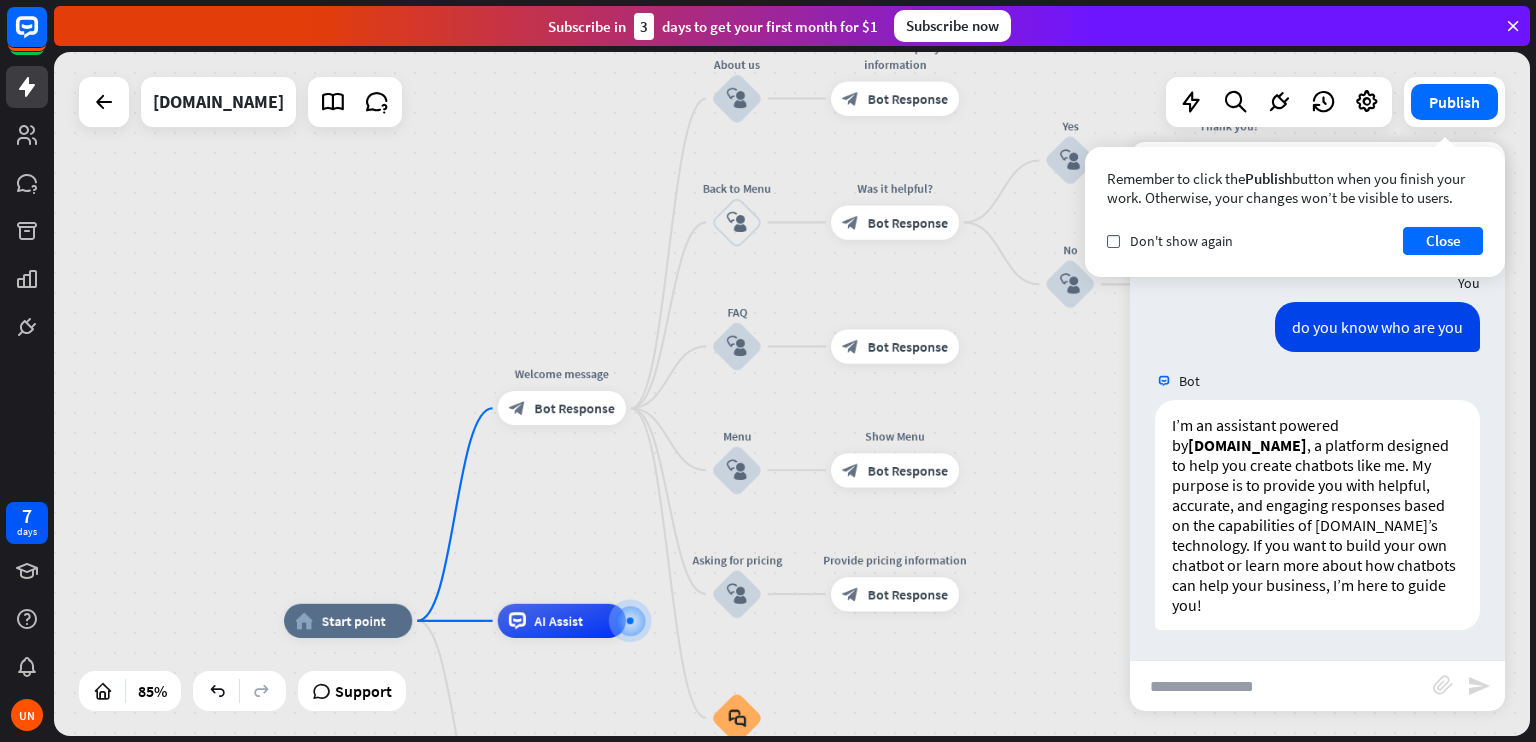 drag, startPoint x: 733, startPoint y: 573, endPoint x: 550, endPoint y: 533, distance: 187.32059 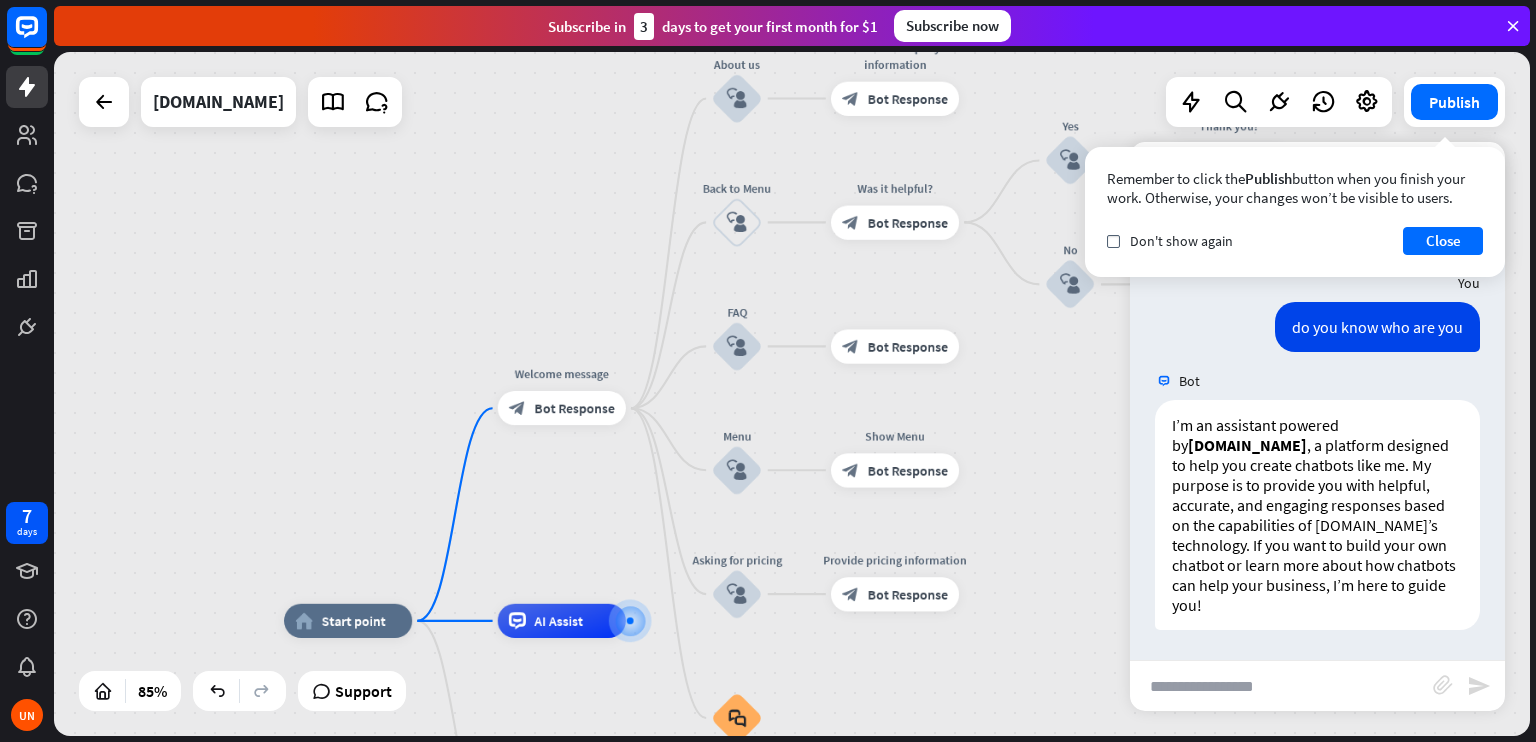 click on "home_2   Start point                 Welcome message   block_bot_response   Bot Response                 About us   block_user_input                 Provide company information   block_bot_response   Bot Response                 Back to Menu   block_user_input                 Was it helpful?   block_bot_response   Bot Response                 Yes   block_user_input                 Thank you!   block_bot_response   Bot Response                 No   block_user_input                 Back to Menu   block_goto   Go to step                 FAQ   block_user_input                   block_bot_response   Bot Response                 Menu   block_user_input                 Show Menu   block_bot_response   Bot Response                 Asking for pricing   block_user_input                 Provide pricing information   block_bot_response   Bot Response                   block_faq                     AI Assist                       block_fallback   Default fallback                 Fallback message" at bounding box center (792, 394) 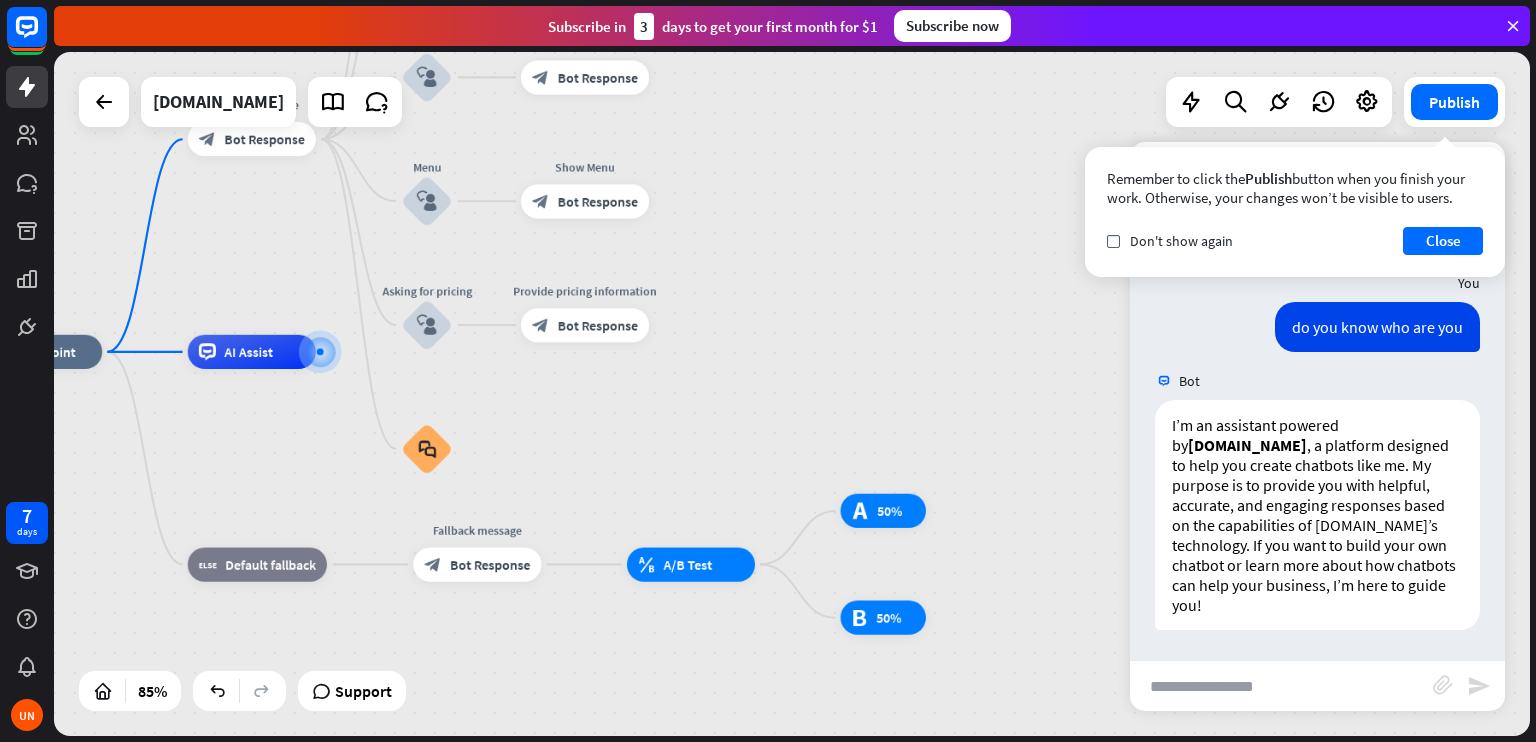 drag, startPoint x: 550, startPoint y: 533, endPoint x: 230, endPoint y: 271, distance: 413.57465 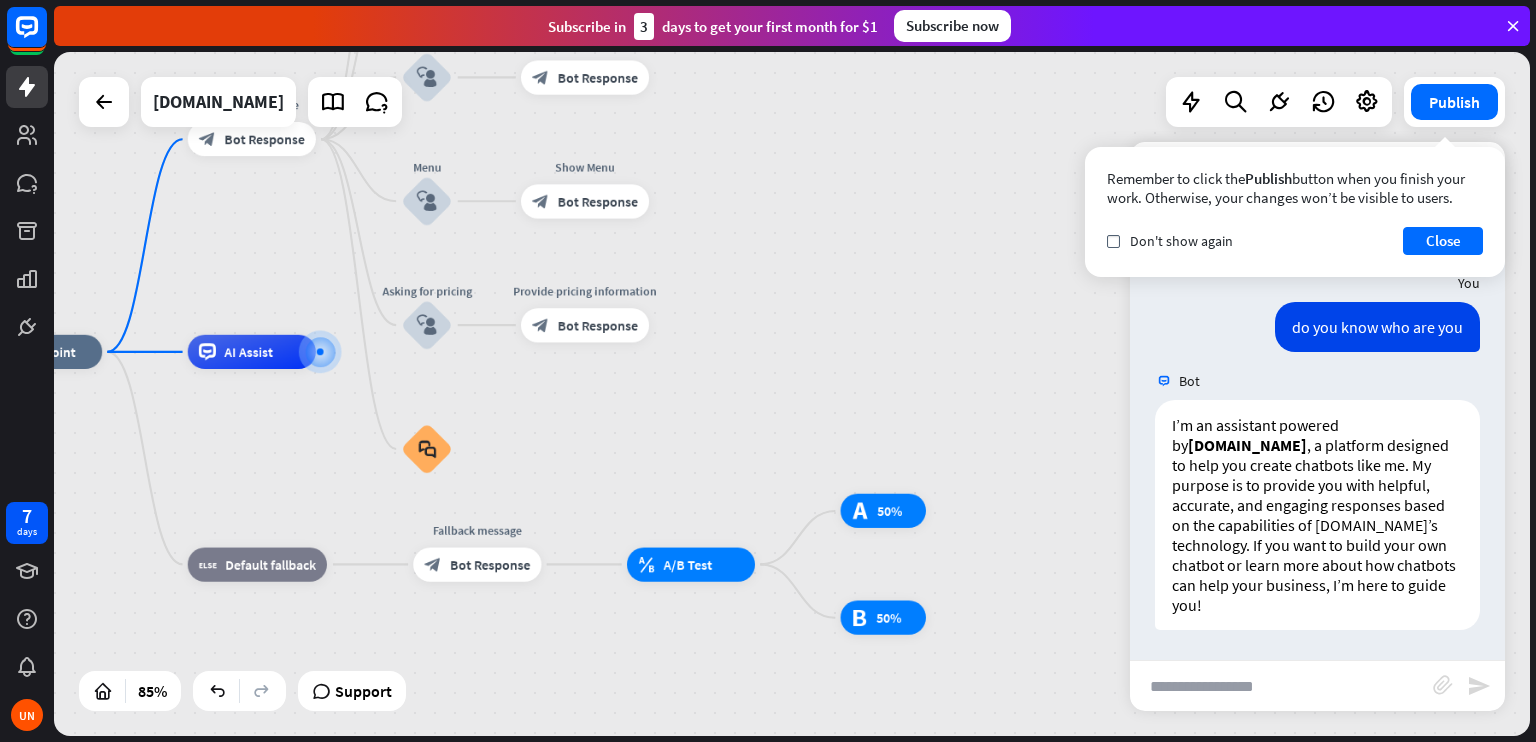 click on "home_2   Start point                 Welcome message   block_bot_response   Bot Response                 About us   block_user_input                 Provide company information   block_bot_response   Bot Response                 Back to Menu   block_user_input                 Was it helpful?   block_bot_response   Bot Response                 Yes   block_user_input                 Thank you!   block_bot_response   Bot Response                 No   block_user_input                 Back to Menu   block_goto   Go to step                 FAQ   block_user_input                   block_bot_response   Bot Response                 Menu   block_user_input                 Show Menu   block_bot_response   Bot Response                 Asking for pricing   block_user_input                 Provide pricing information   block_bot_response   Bot Response                   block_faq                     AI Assist                       block_fallback   Default fallback                 Fallback message" at bounding box center [792, 394] 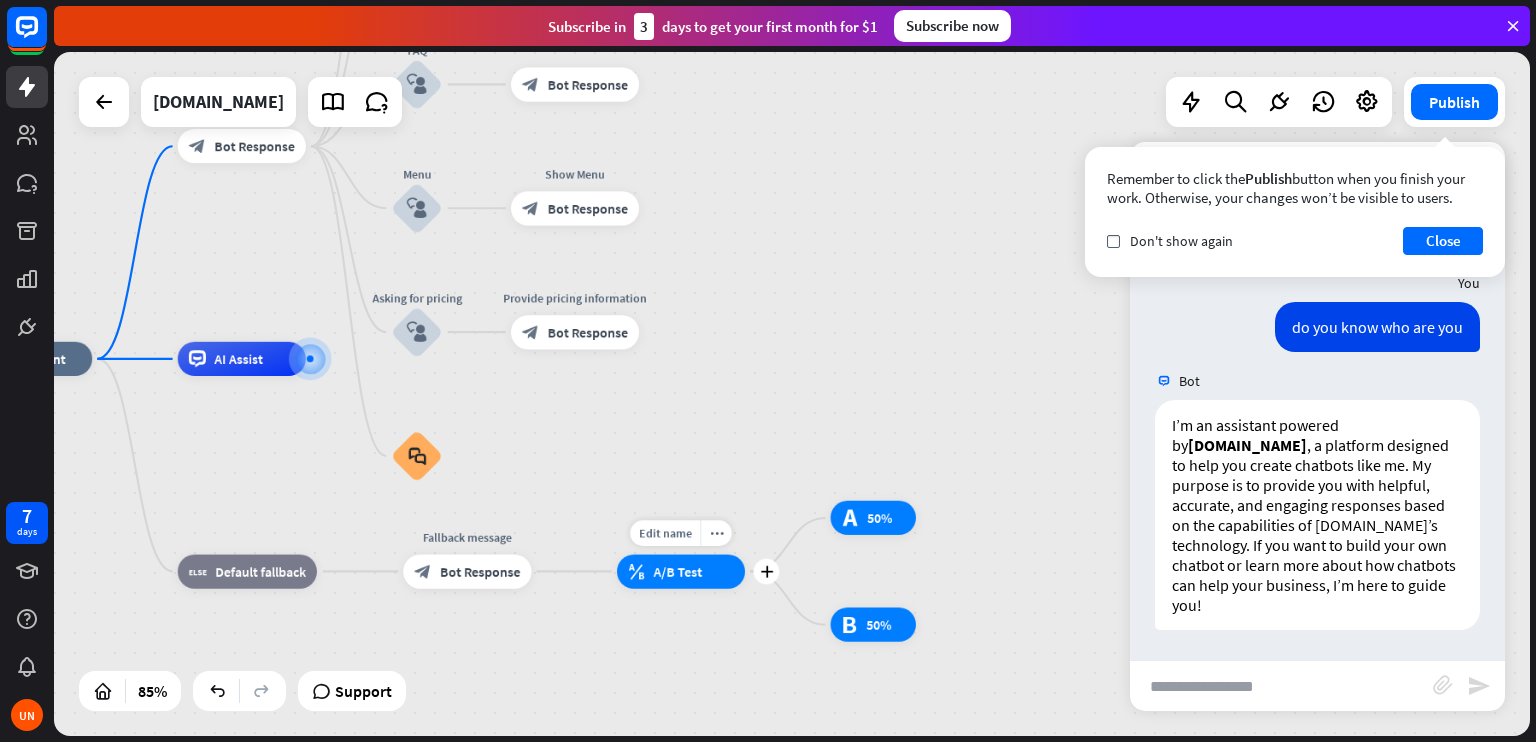 click on "Edit name   more_horiz         plus     block_ab_testing   A/B Test" at bounding box center [681, 571] 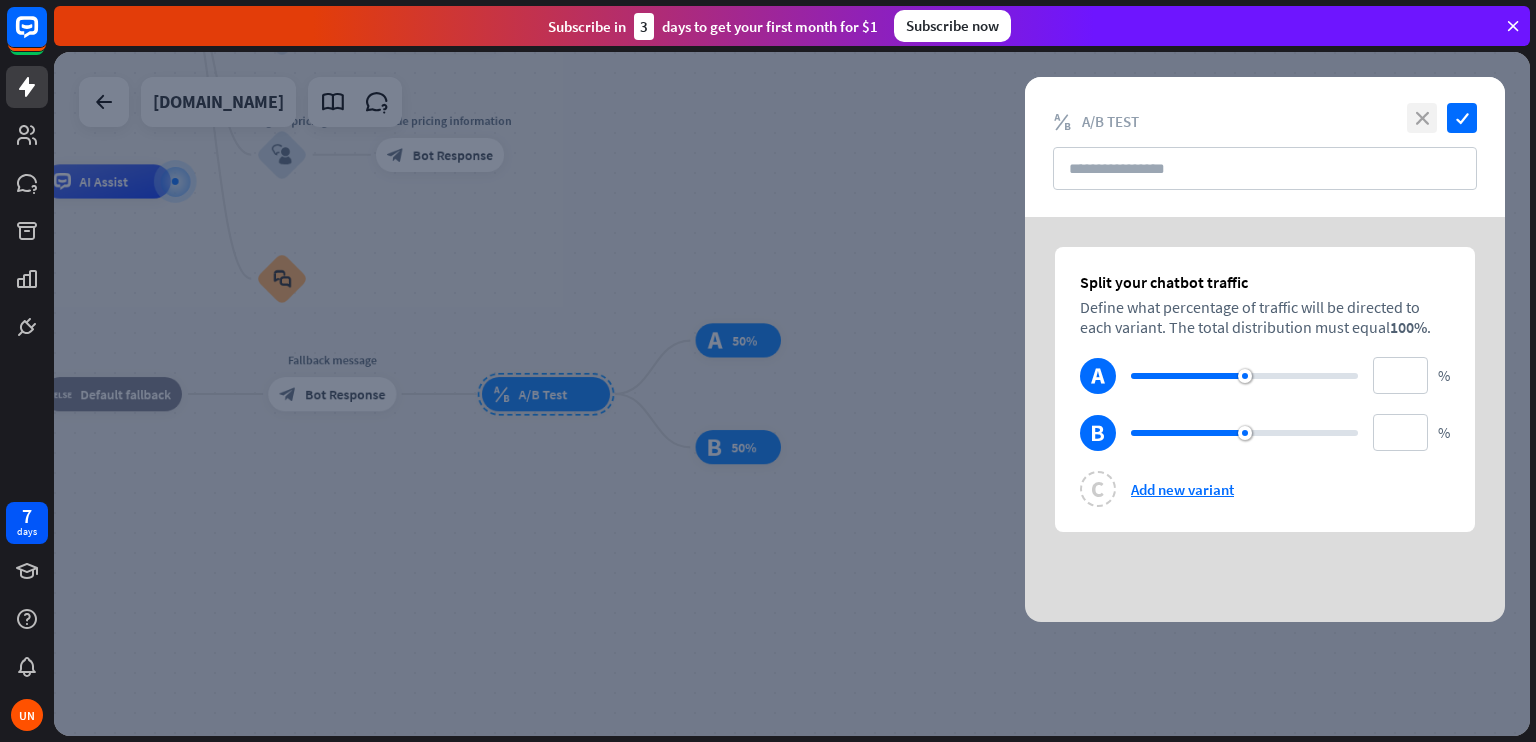click on "close" at bounding box center (1422, 118) 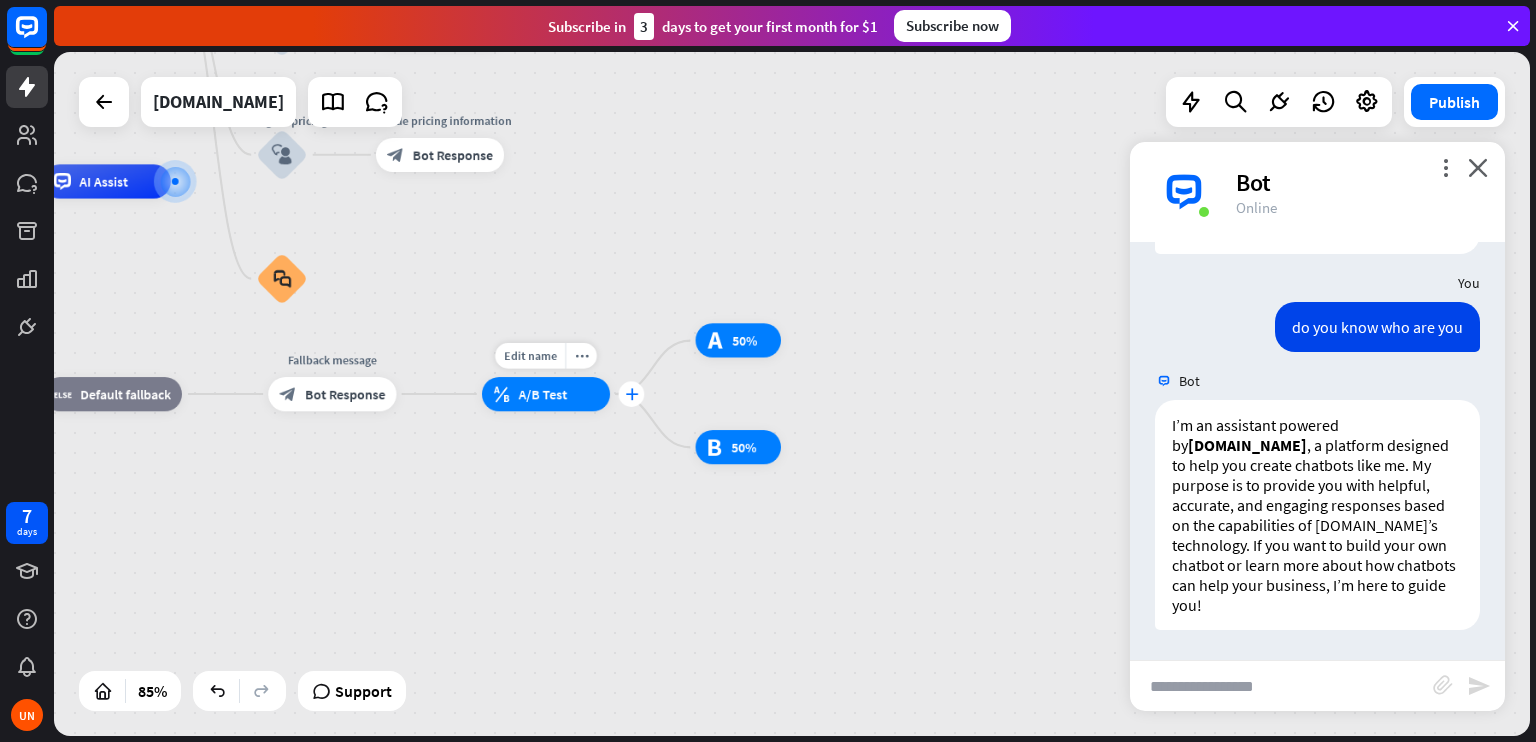 click on "plus" at bounding box center [632, 394] 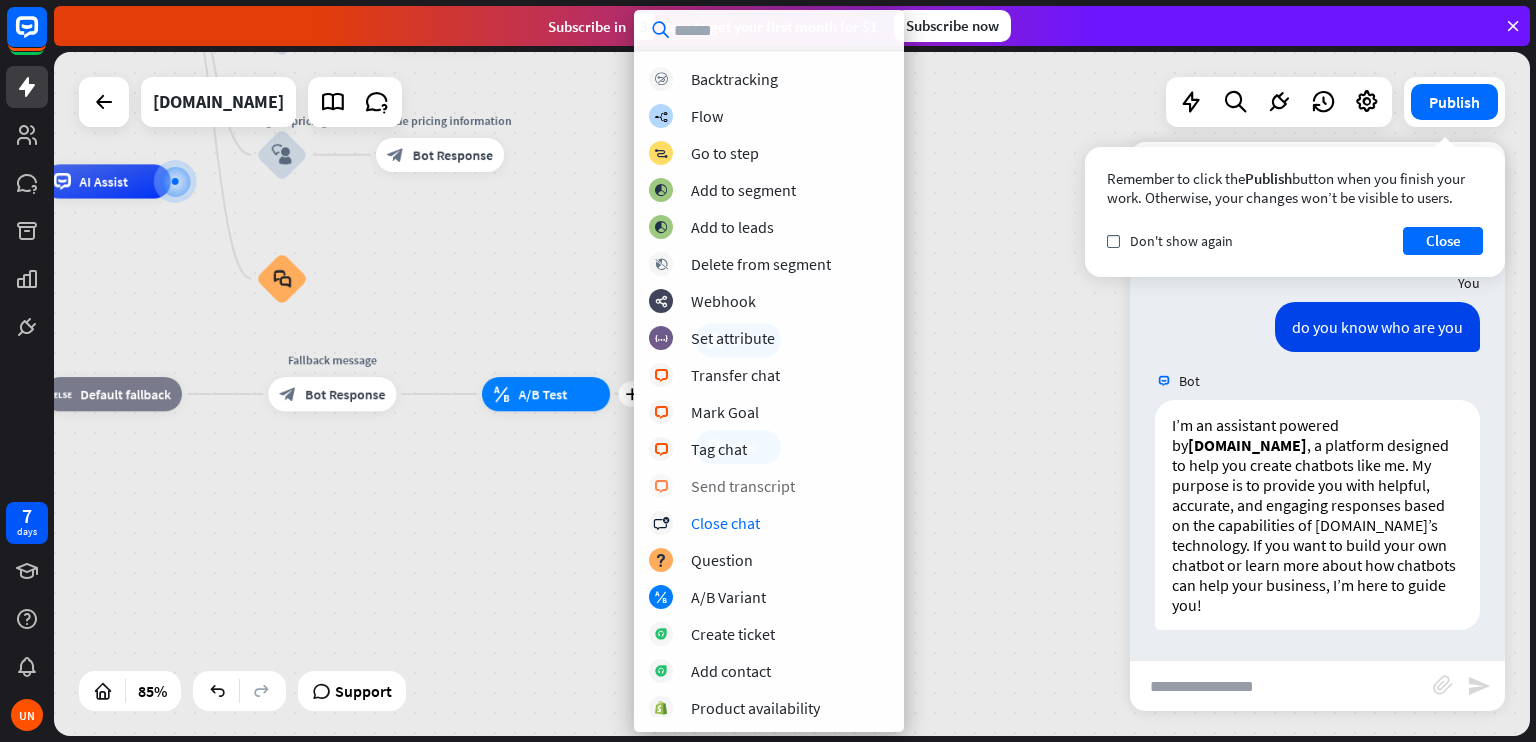 scroll, scrollTop: 0, scrollLeft: 0, axis: both 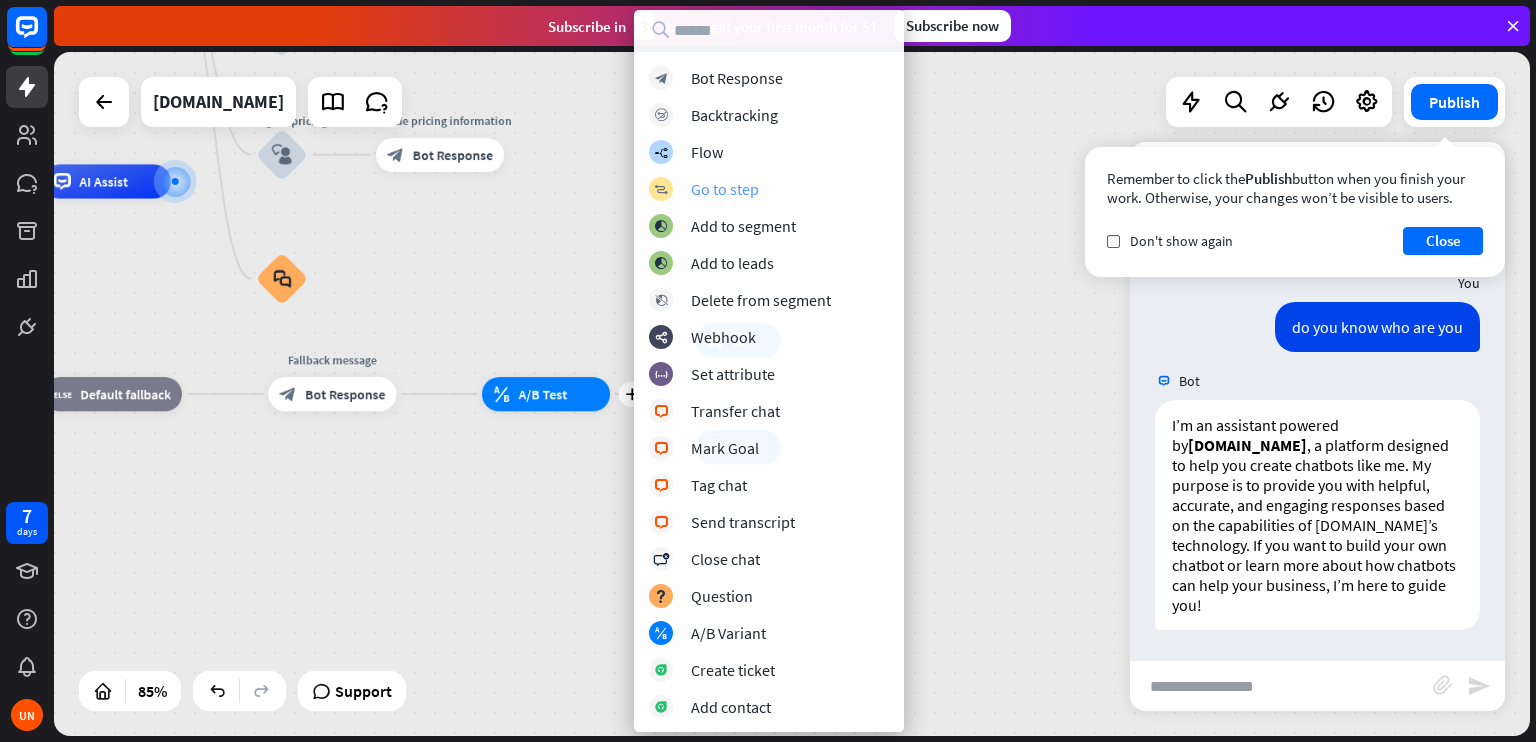 click on "block_goto
Go to step" at bounding box center [769, 189] 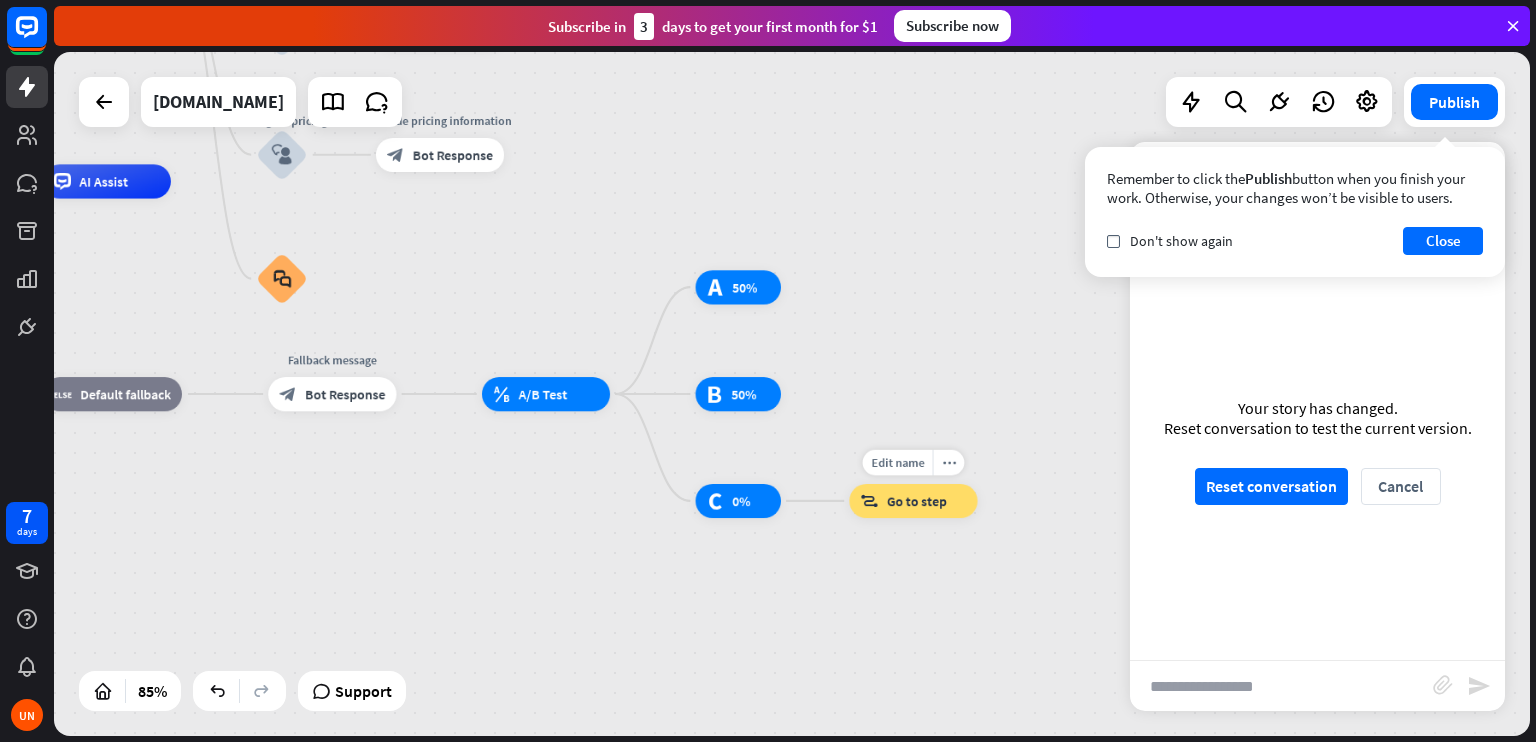 click on "Go to step" at bounding box center (917, 500) 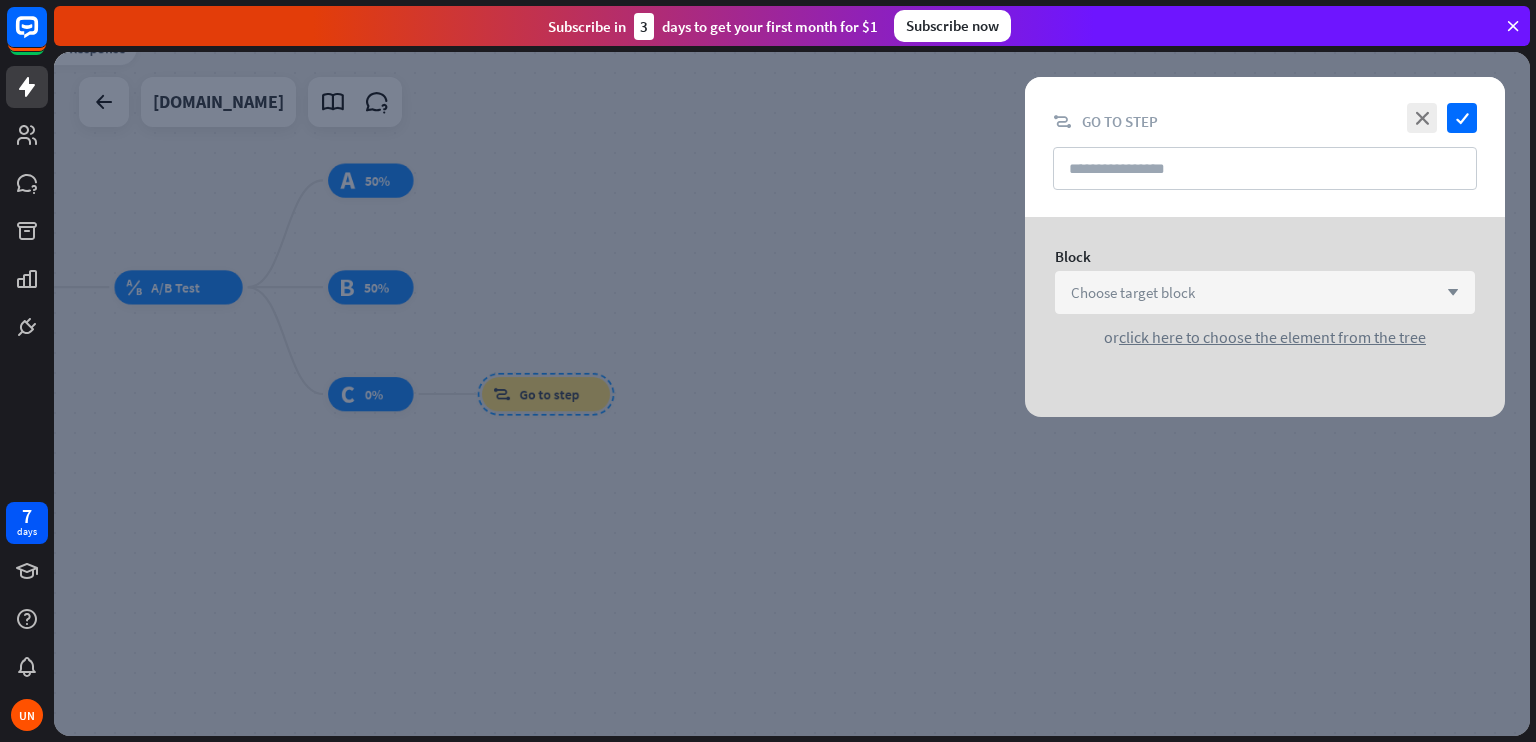 click on "Choose target block" at bounding box center (1133, 292) 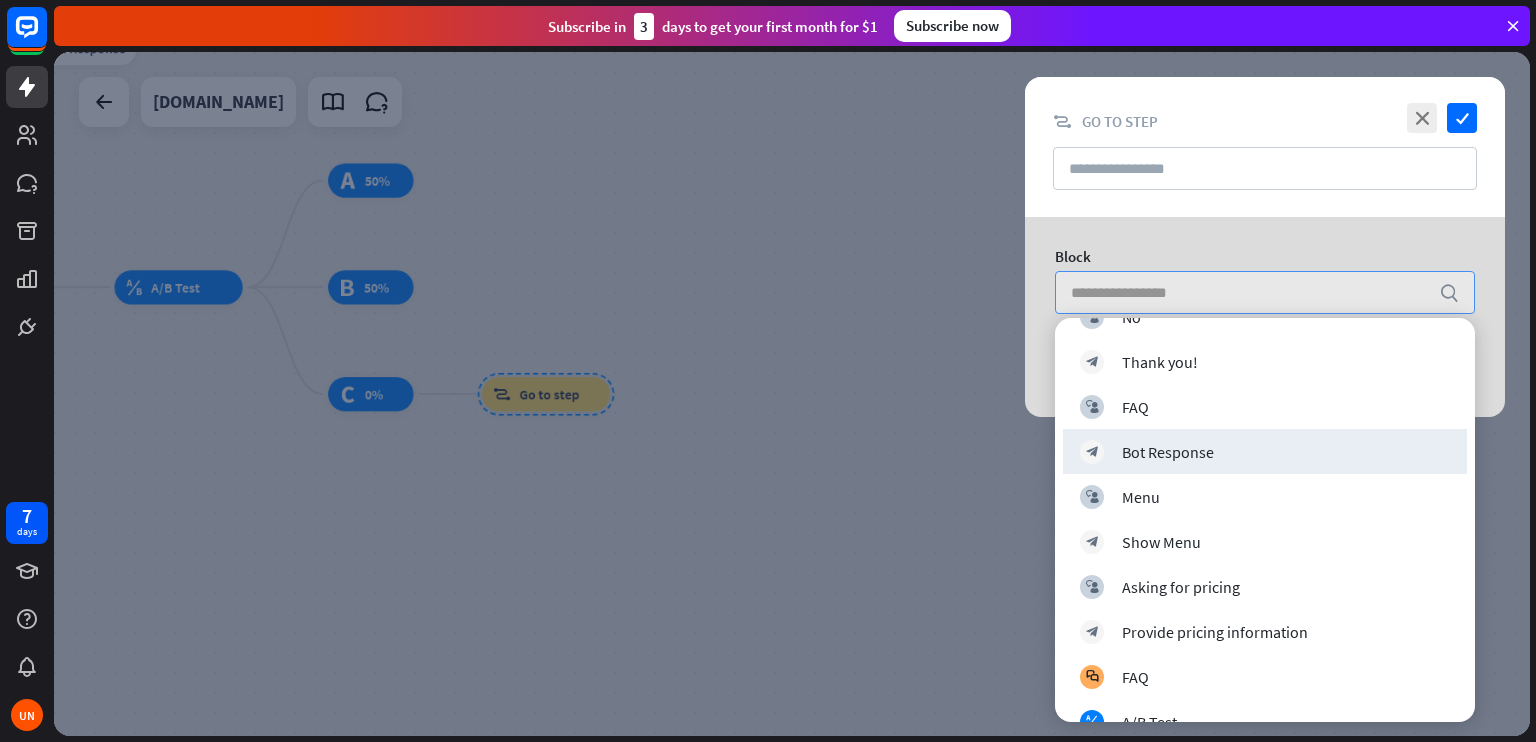 scroll, scrollTop: 512, scrollLeft: 0, axis: vertical 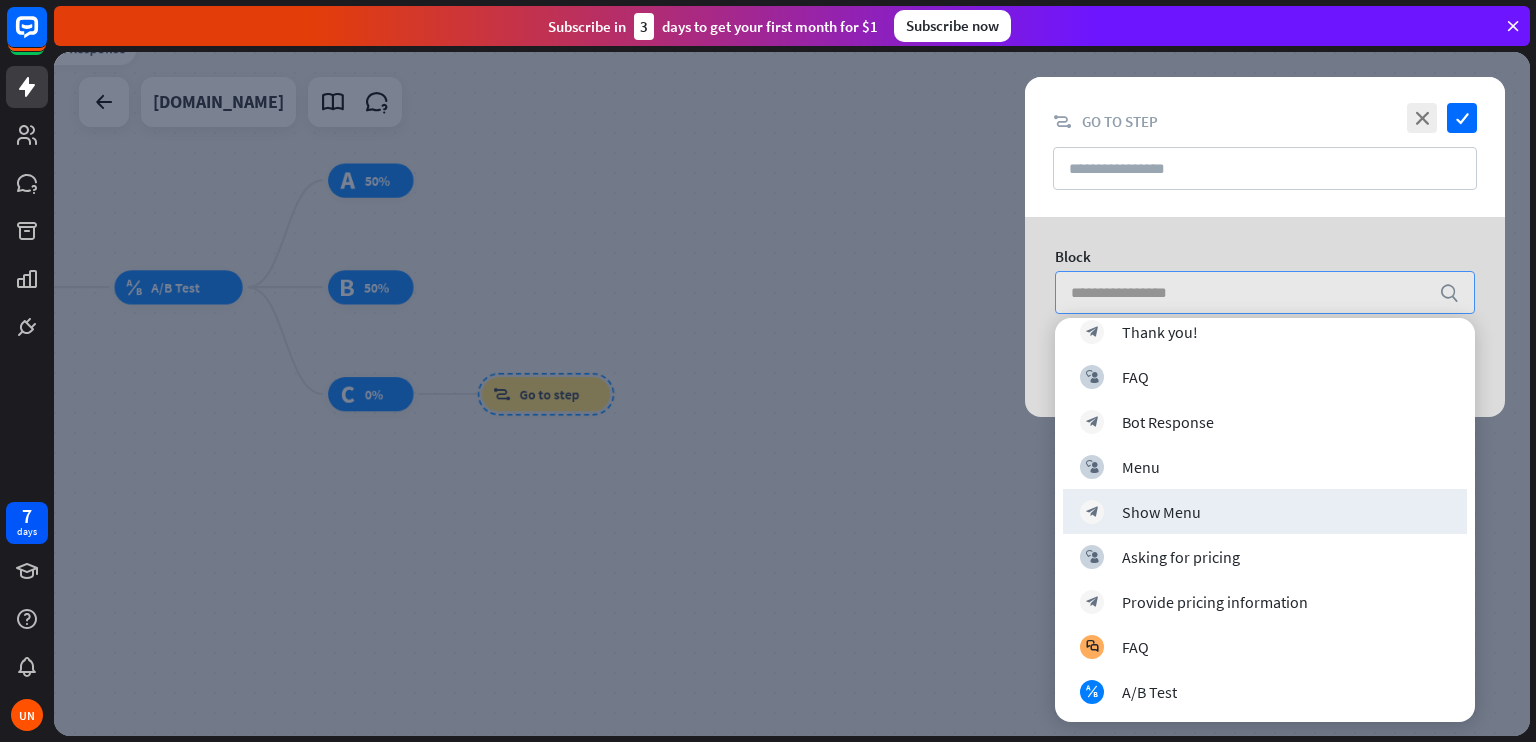 click at bounding box center [792, 394] 